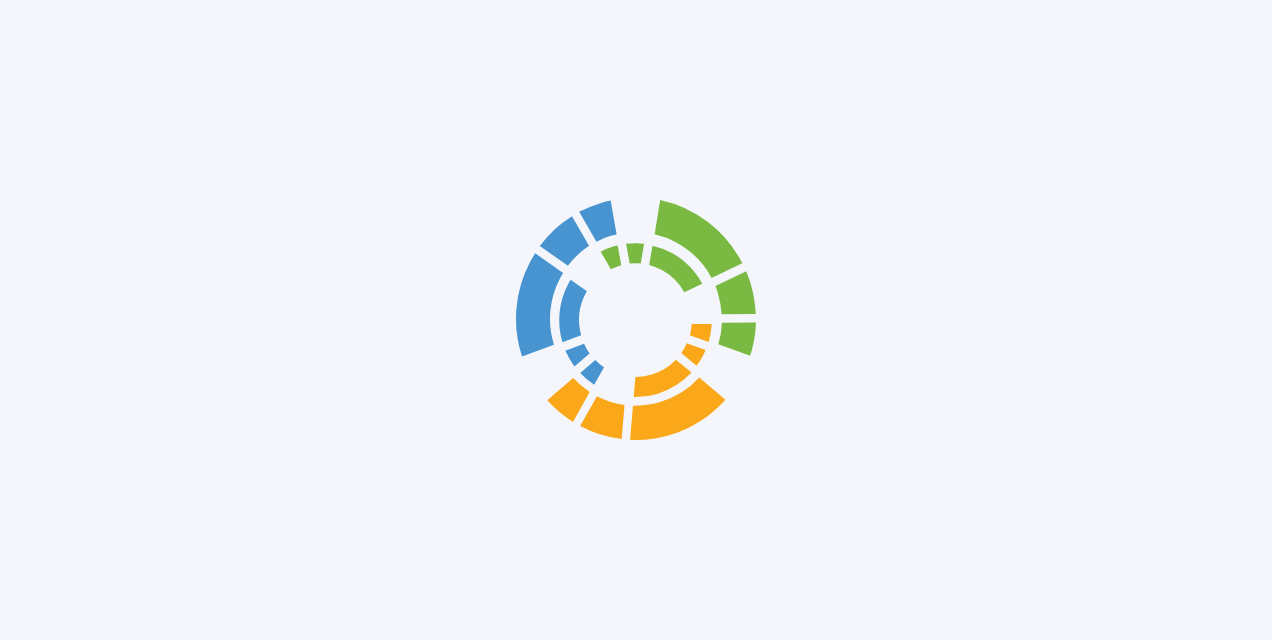 scroll, scrollTop: 0, scrollLeft: 0, axis: both 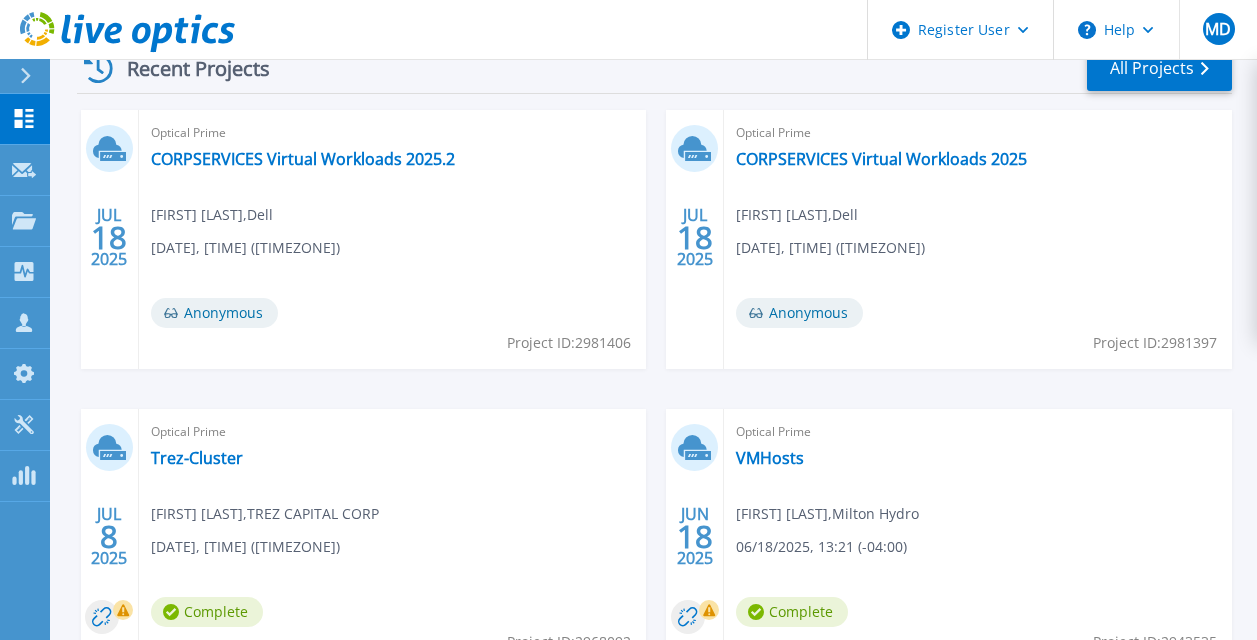 click on "Optical Prime Trez-Cluster Chris Wilson ,  TREZ CAPITAL CORP 07/08/2025, 10:53 (-07:00) Complete Project ID:  2968092" at bounding box center (393, 538) 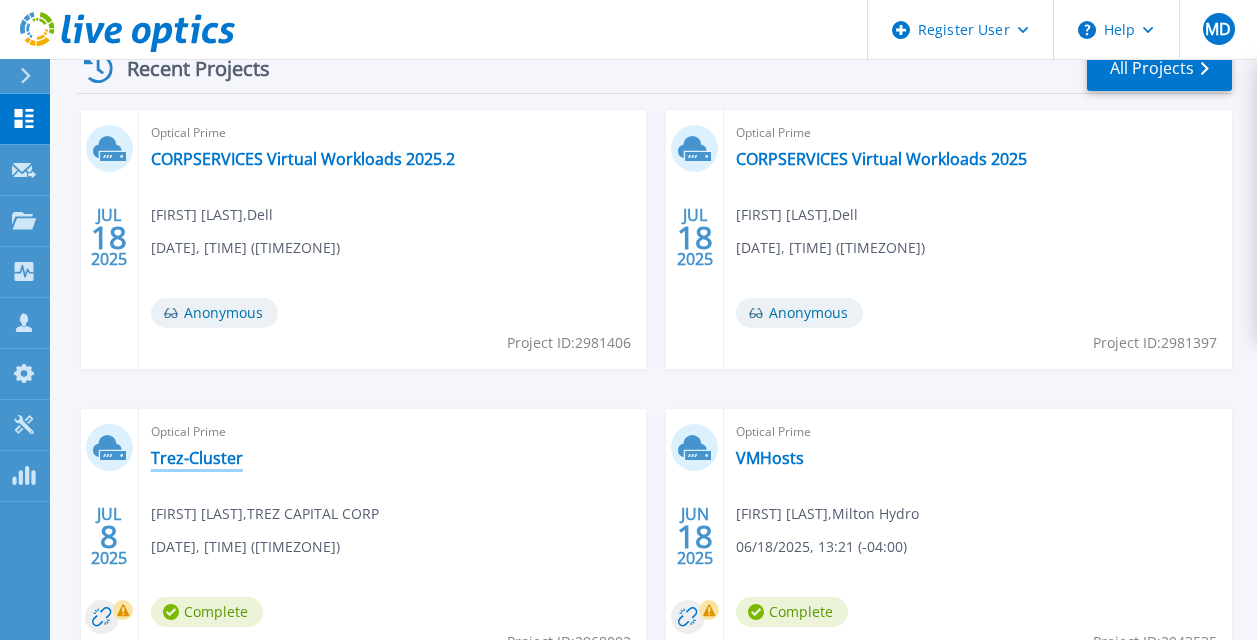 click on "Trez-Cluster" at bounding box center [197, 458] 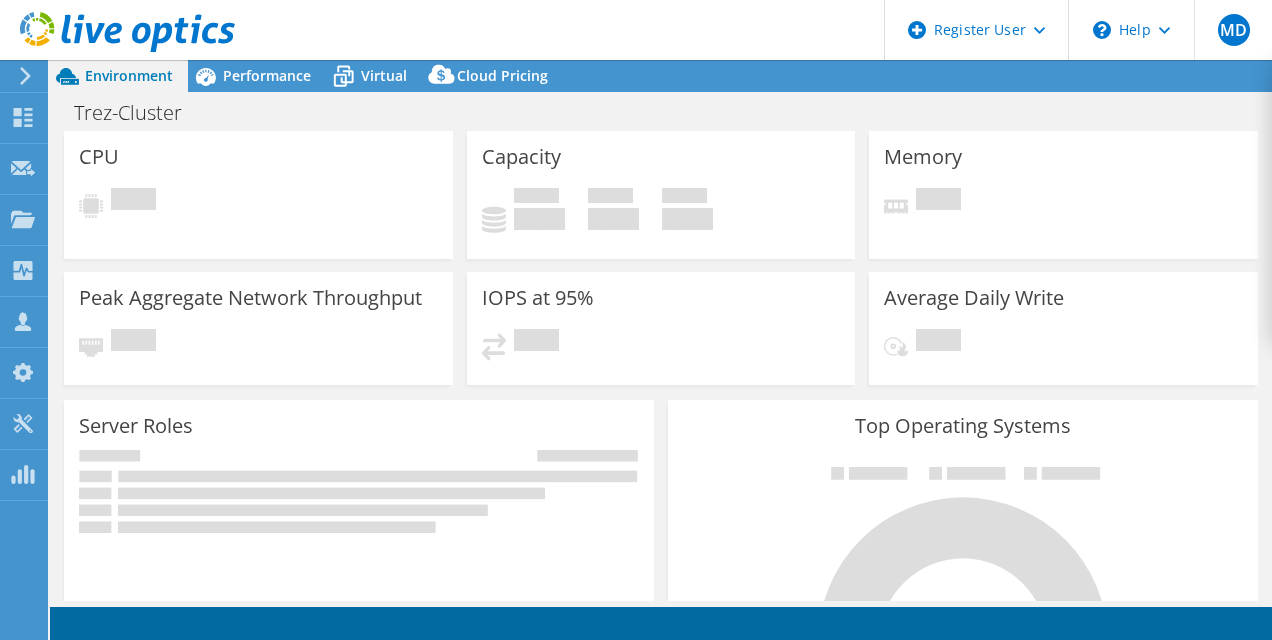 scroll, scrollTop: 0, scrollLeft: 0, axis: both 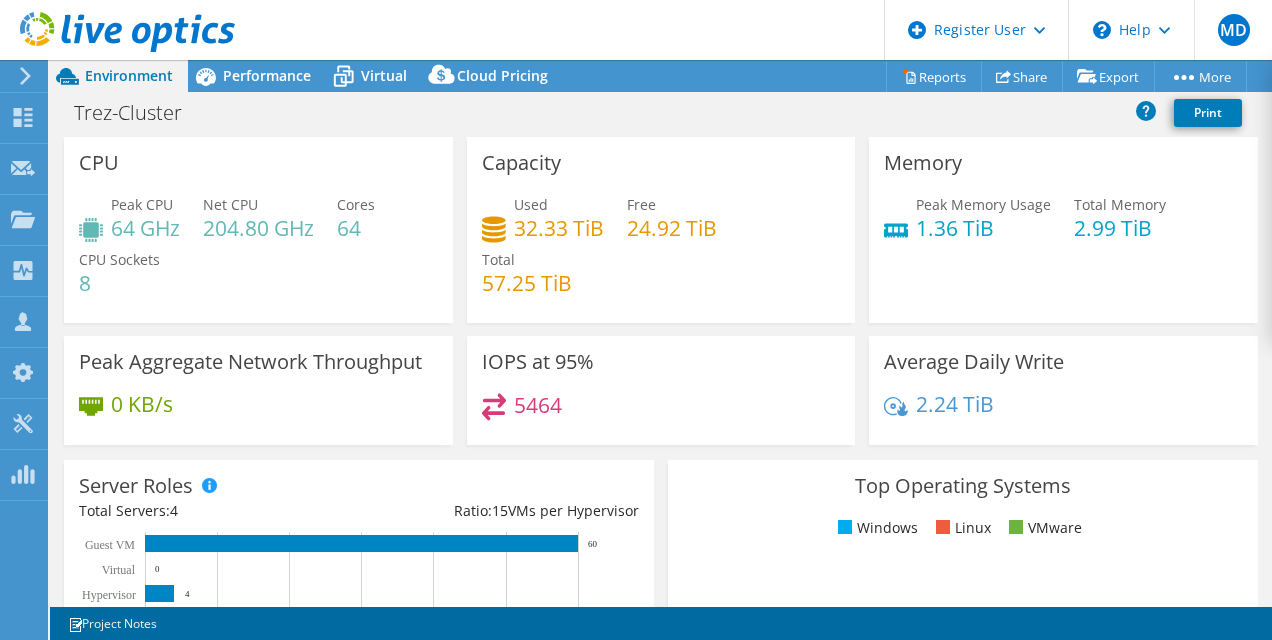 click on "64" at bounding box center [356, 228] 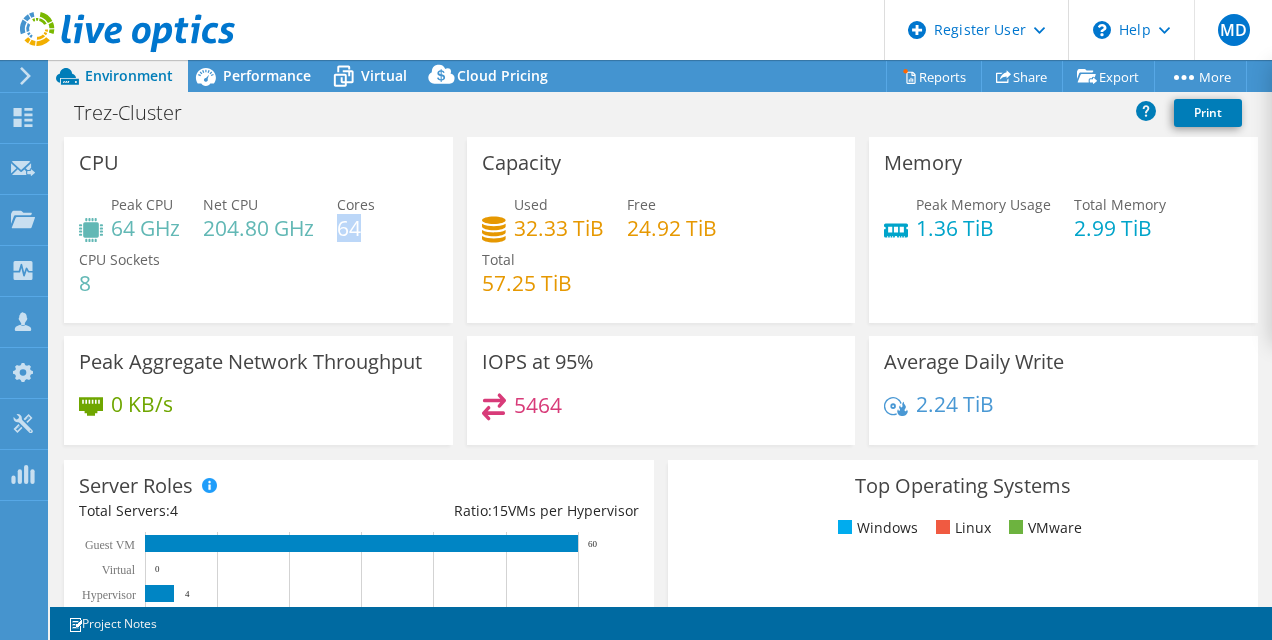 click on "64" at bounding box center [356, 228] 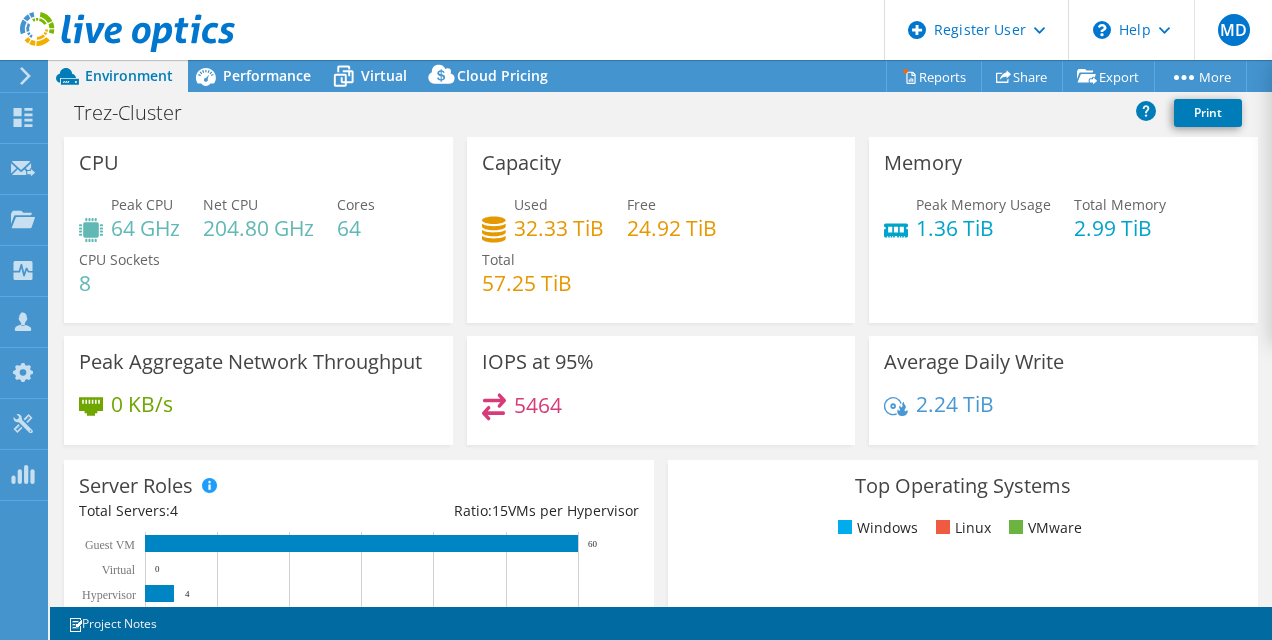 click on "64 GHz" at bounding box center [145, 228] 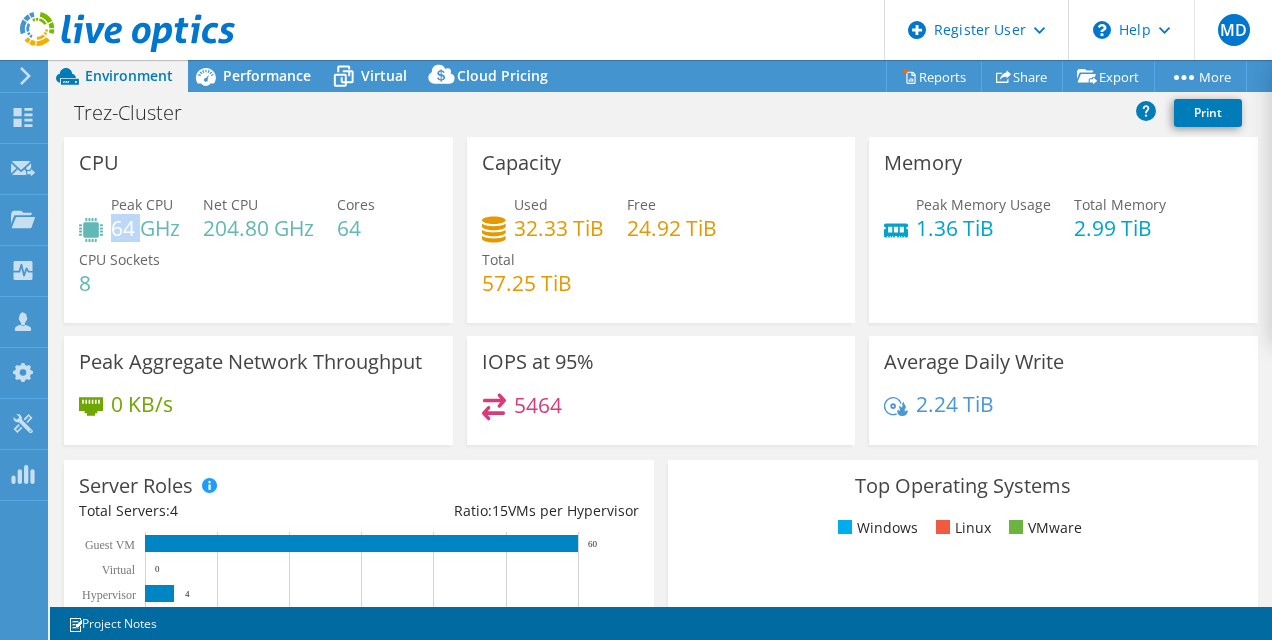 click on "64 GHz" at bounding box center (145, 228) 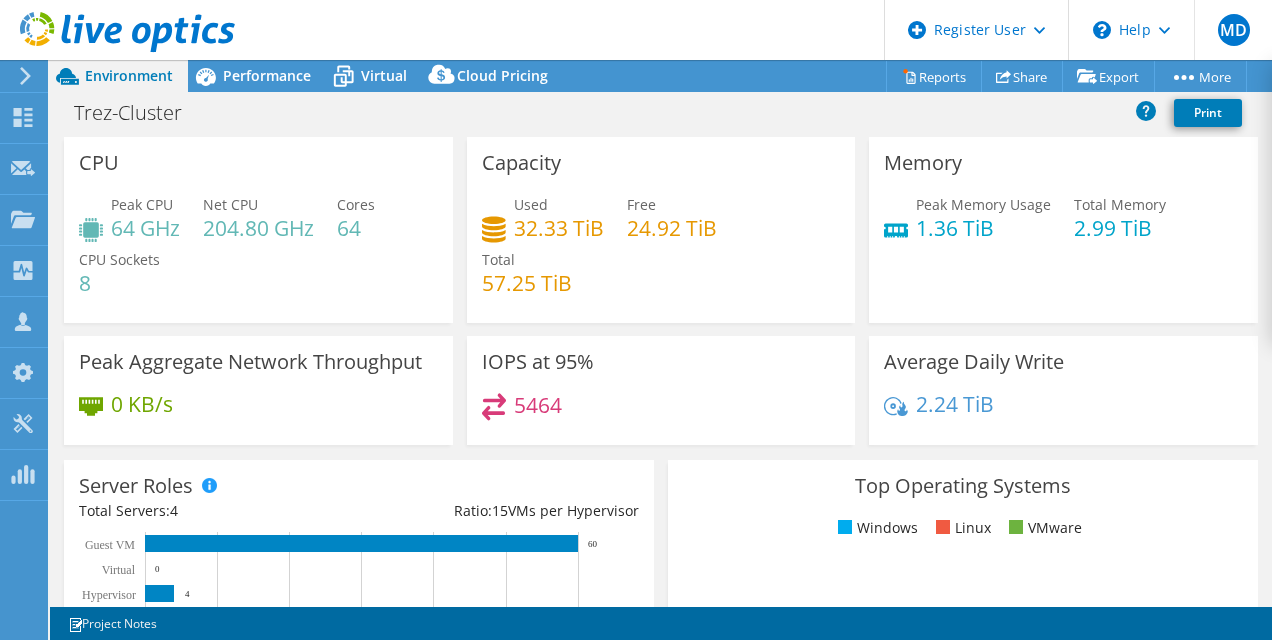 drag, startPoint x: 117, startPoint y: 226, endPoint x: 212, endPoint y: 217, distance: 95.42536 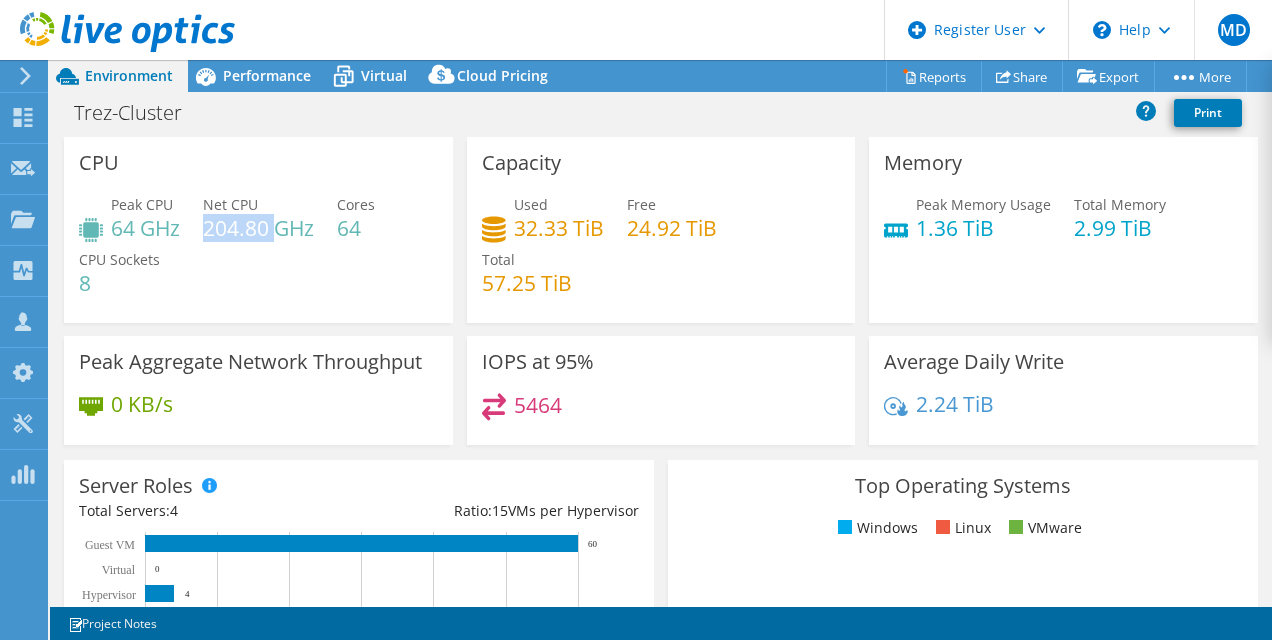 click on "204.80 GHz" at bounding box center [258, 228] 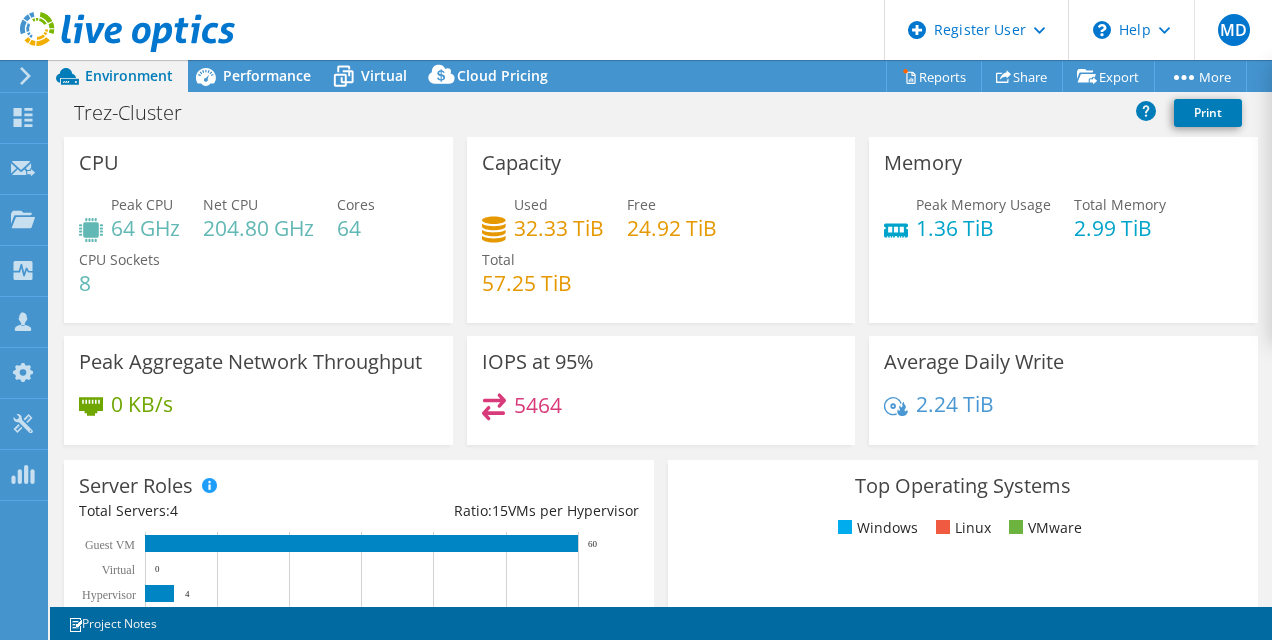drag, startPoint x: 212, startPoint y: 217, endPoint x: 307, endPoint y: 208, distance: 95.42536 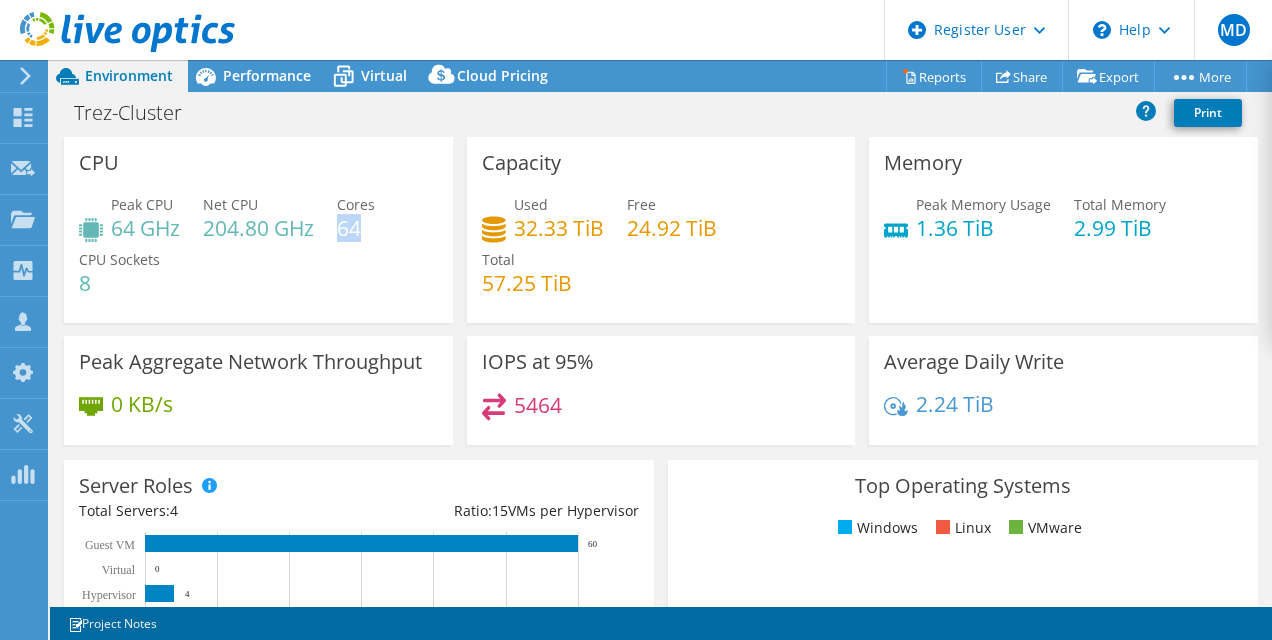 click on "64" at bounding box center [356, 228] 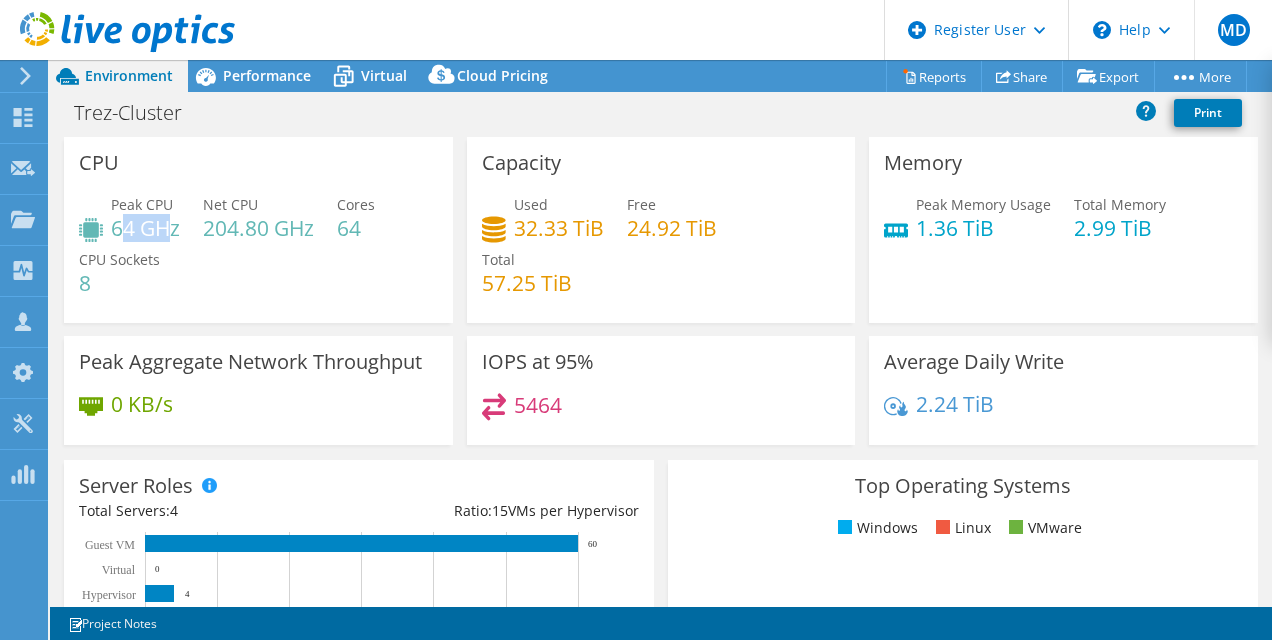 drag, startPoint x: 119, startPoint y: 224, endPoint x: 168, endPoint y: 220, distance: 49.162994 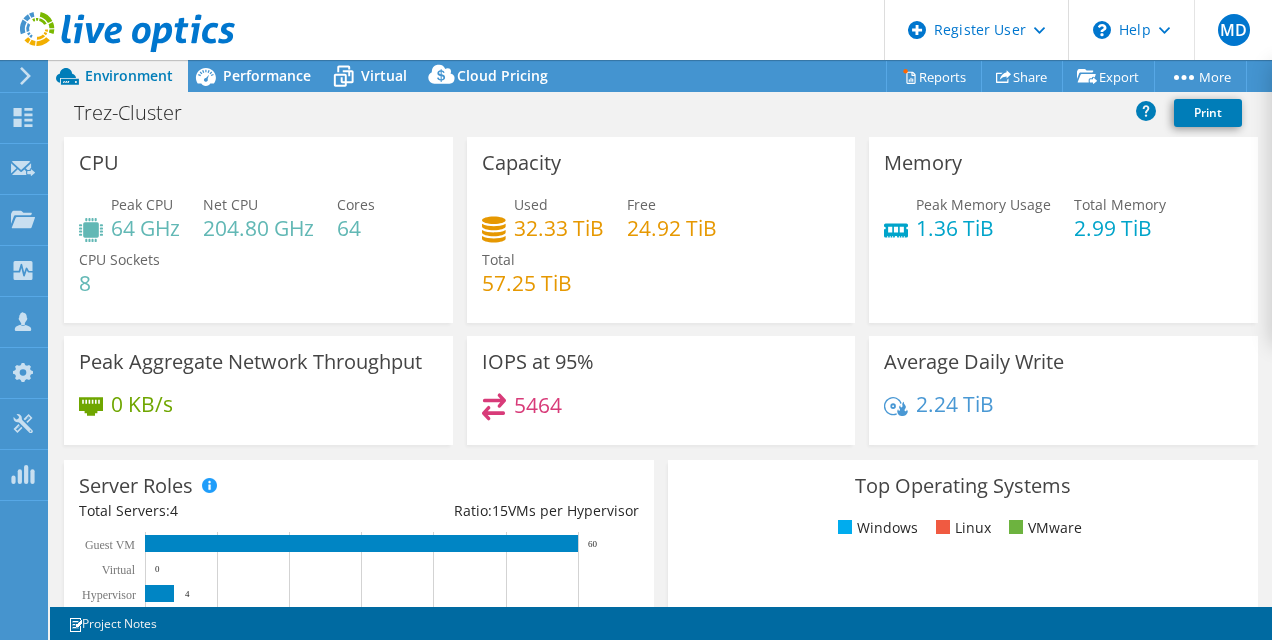 drag, startPoint x: 141, startPoint y: 244, endPoint x: 122, endPoint y: 229, distance: 24.207438 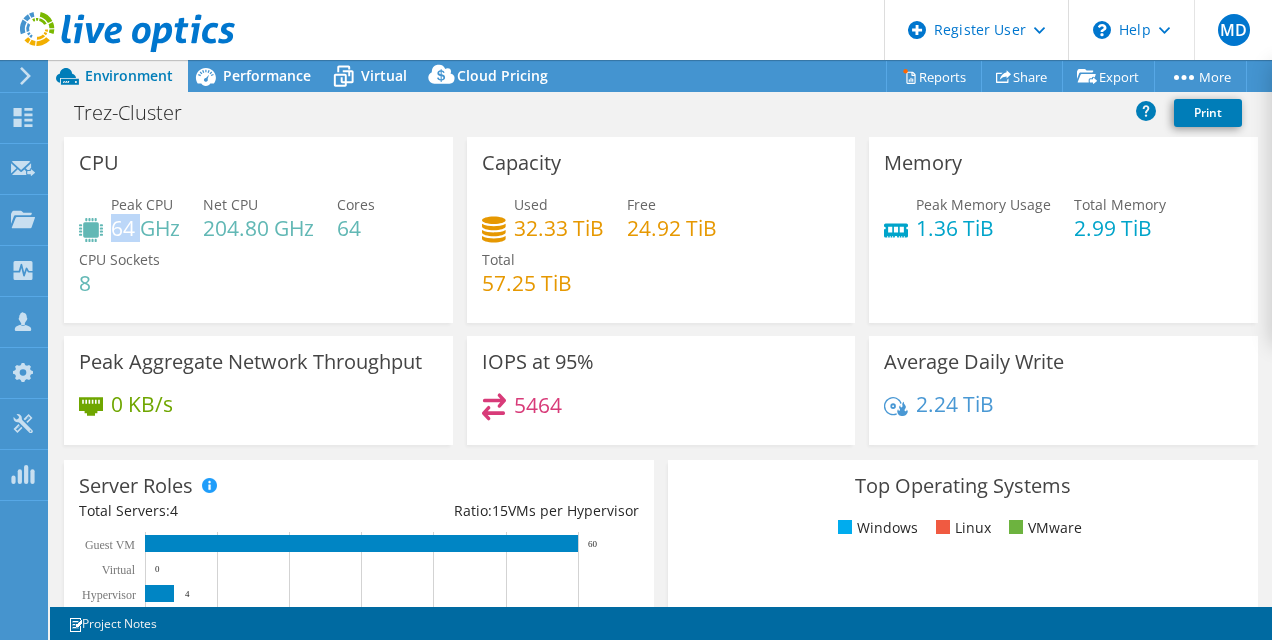 click on "64 GHz" at bounding box center (145, 228) 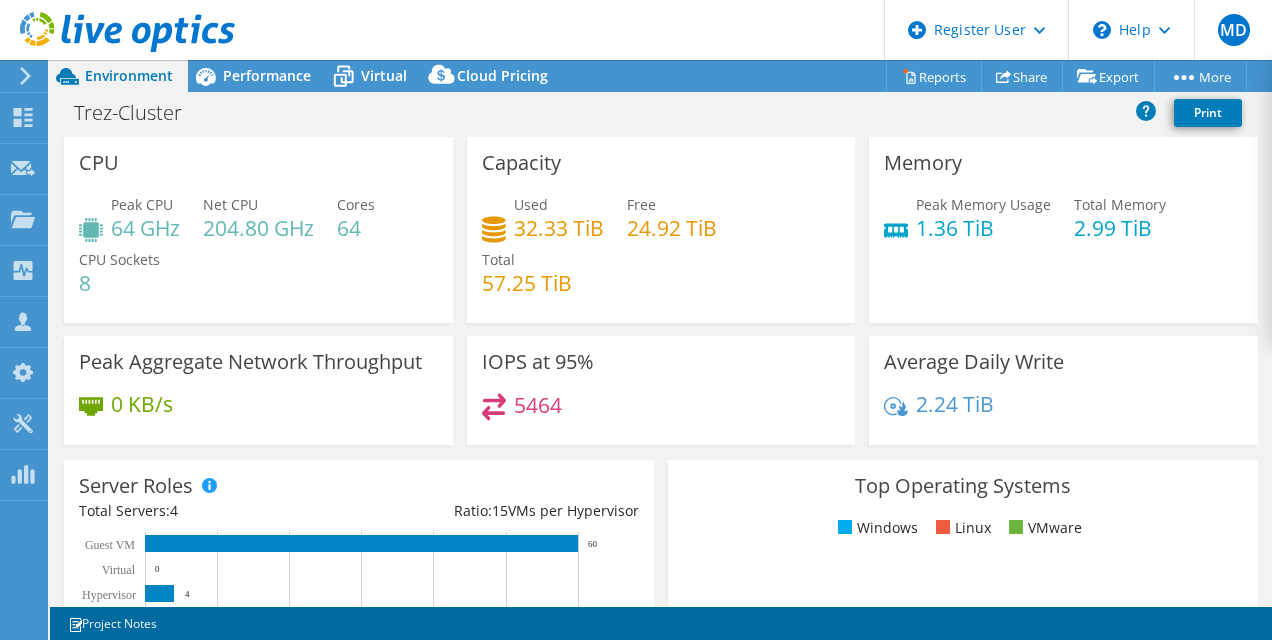 drag, startPoint x: 111, startPoint y: 224, endPoint x: 300, endPoint y: 259, distance: 192.21342 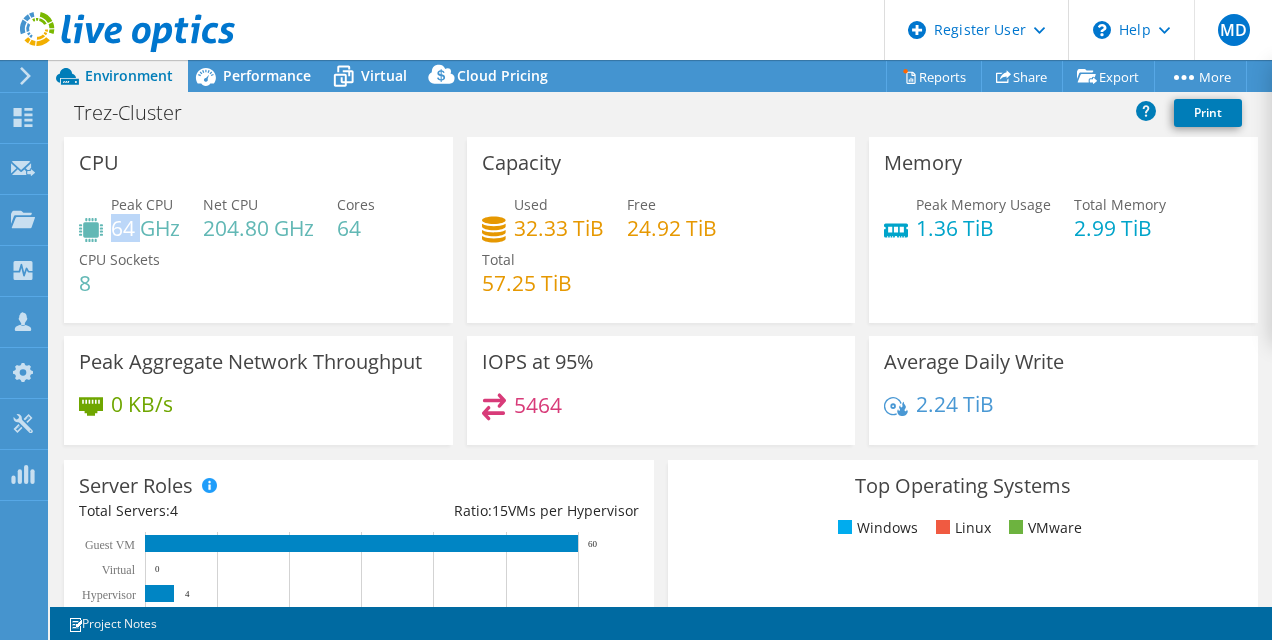 click on "64 GHz" at bounding box center (145, 228) 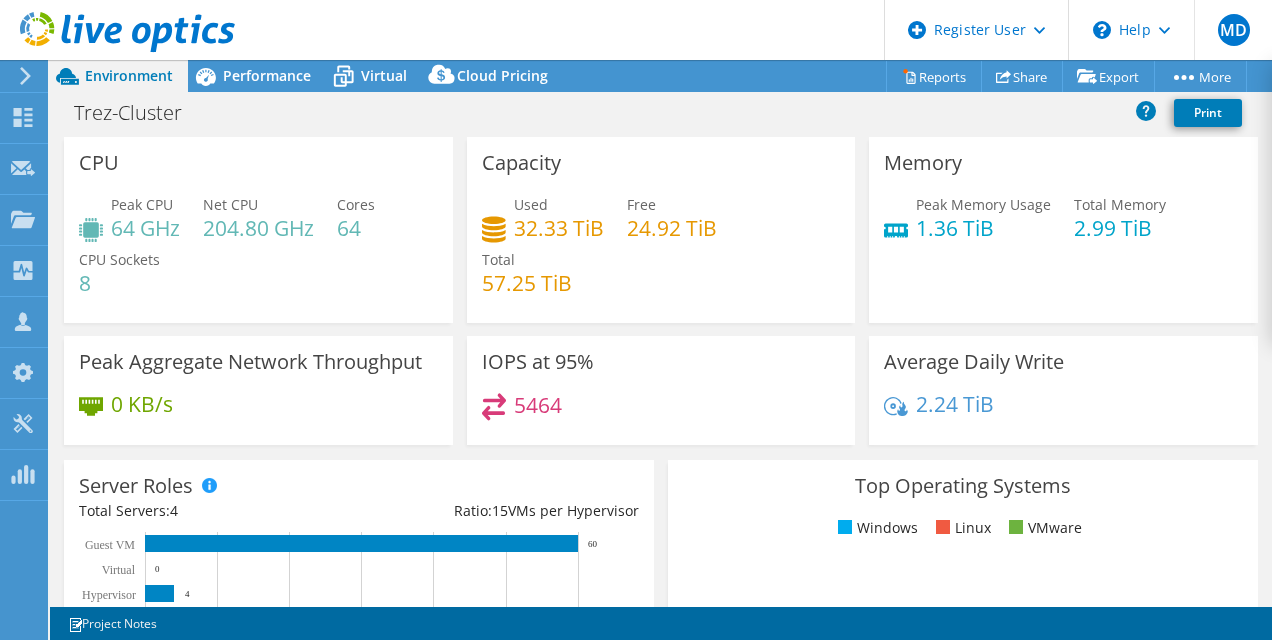 click on "Peak CPU
64 GHz
Net CPU
204.80 GHz
Cores
64
CPU Sockets
8" at bounding box center (258, 254) 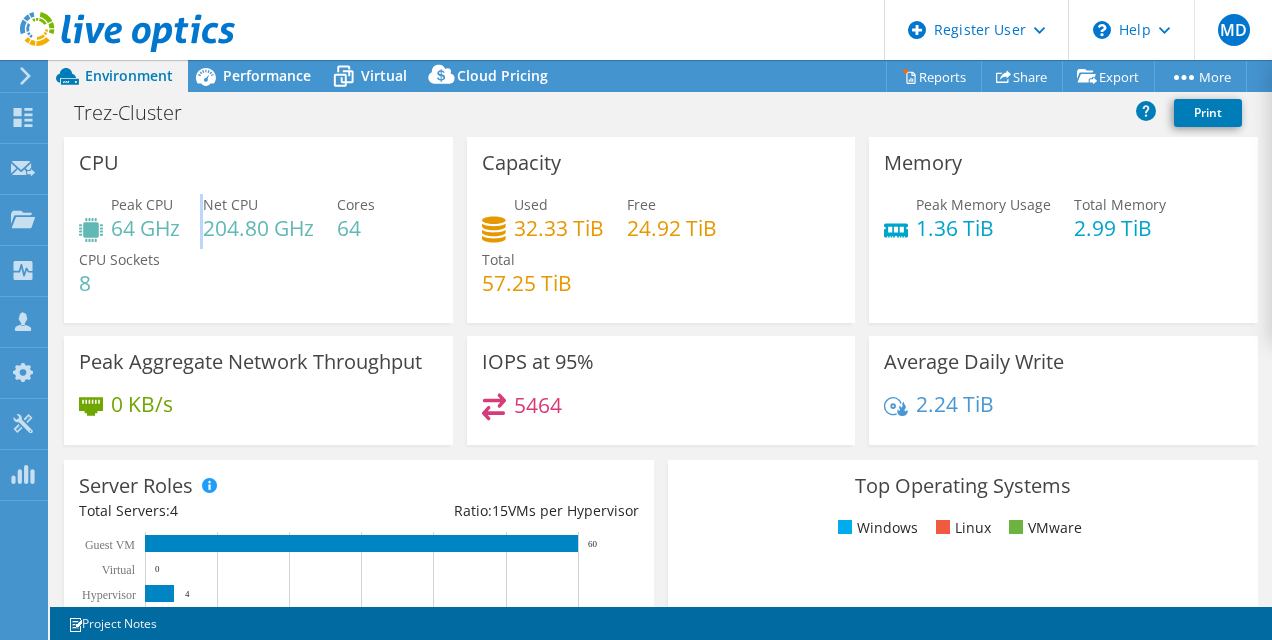 click on "Peak CPU
64 GHz
Net CPU
204.80 GHz
Cores
64
CPU Sockets
8" at bounding box center (258, 254) 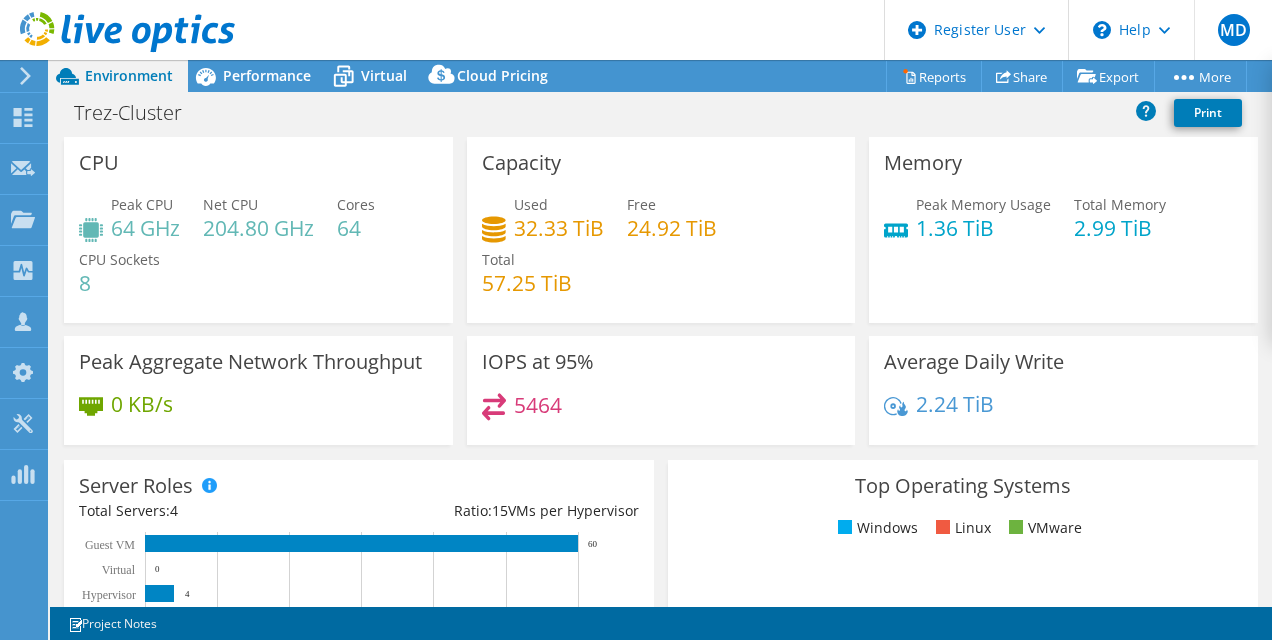 click on "64 GHz" at bounding box center (145, 228) 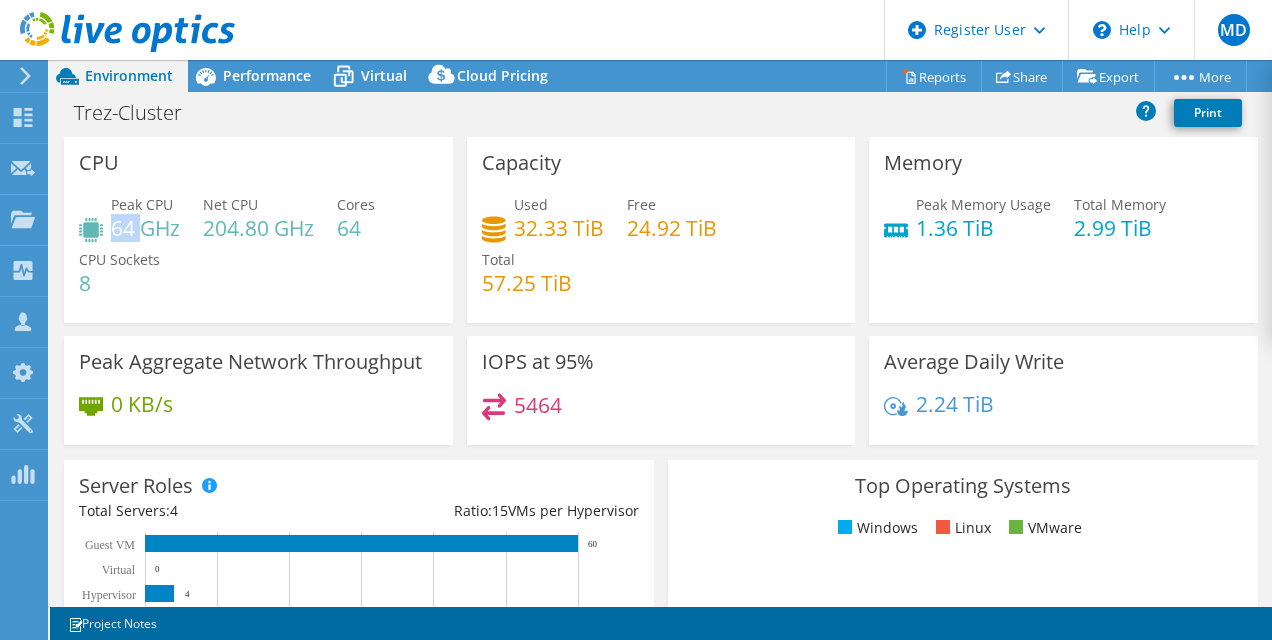 click on "64 GHz" at bounding box center (145, 228) 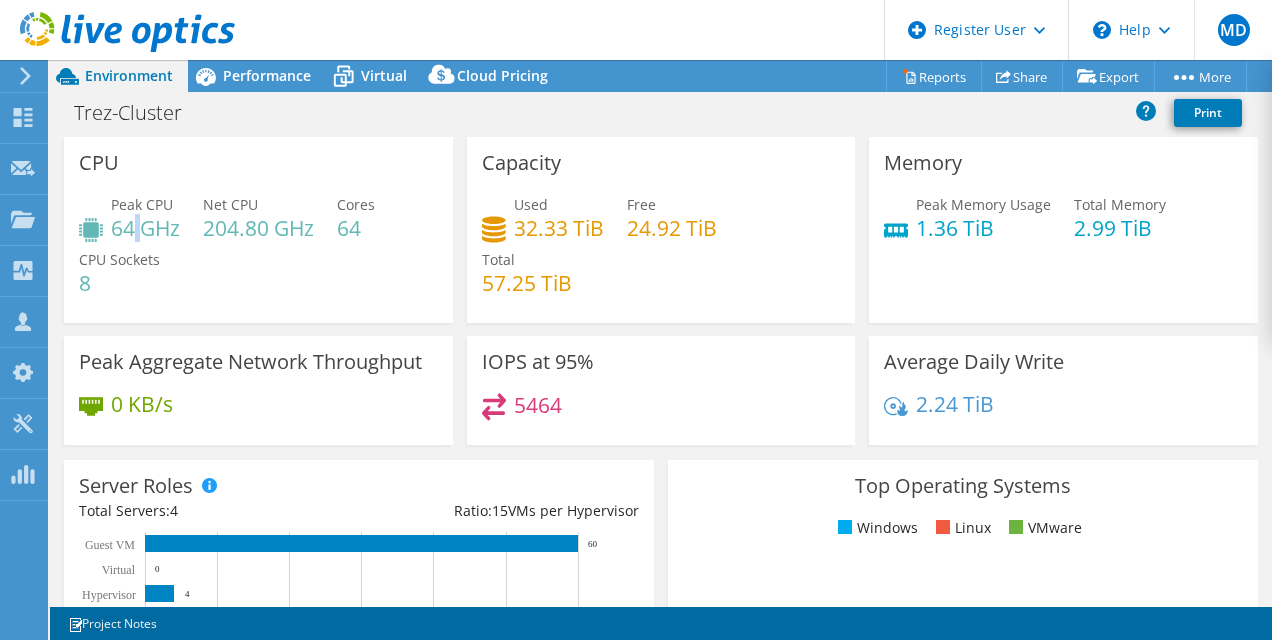 click on "64 GHz" at bounding box center (145, 228) 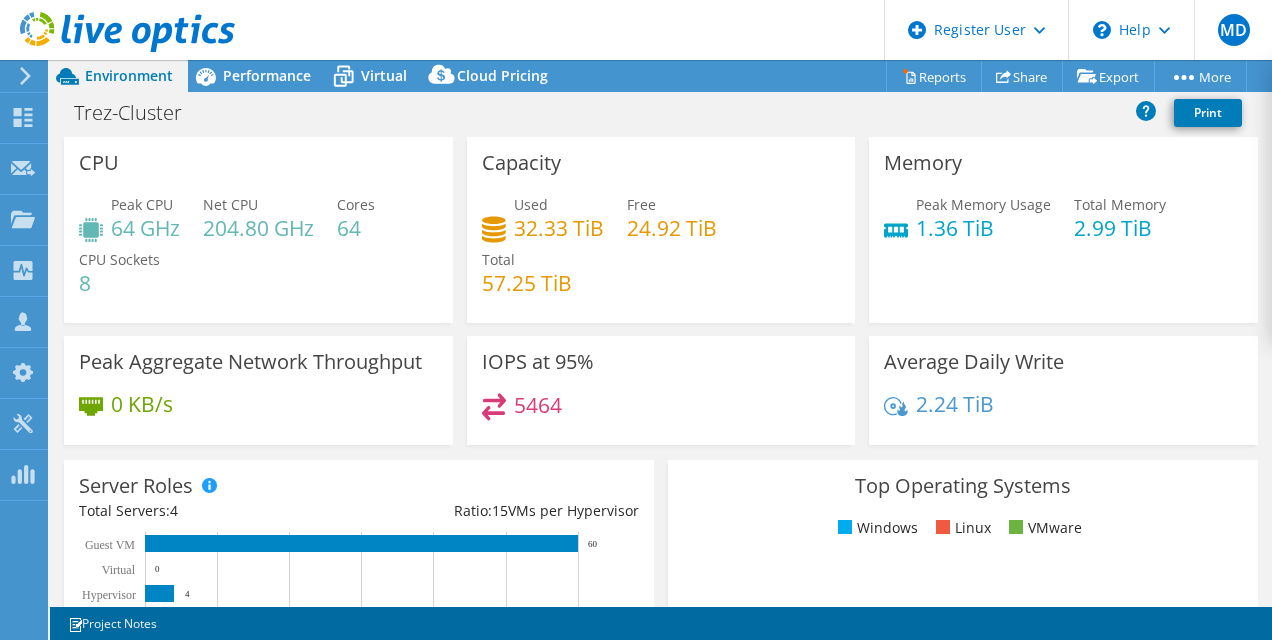 click on "64 GHz" at bounding box center (145, 228) 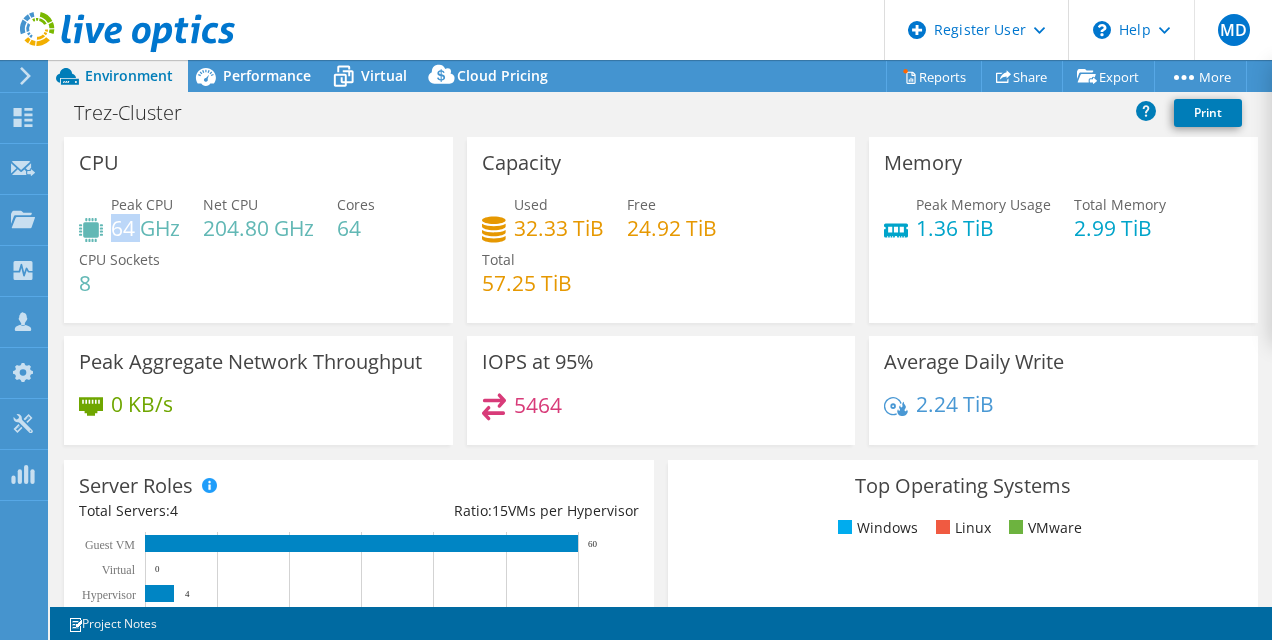 click on "64 GHz" at bounding box center [145, 228] 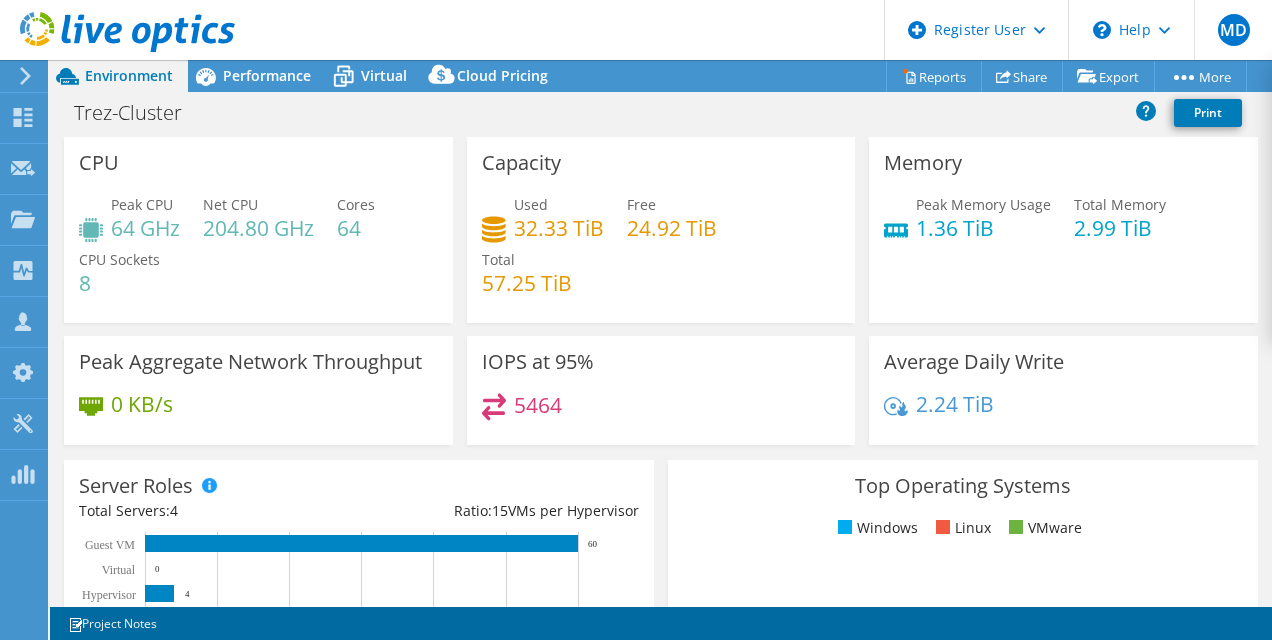 click on "2.99 TiB" at bounding box center [1120, 228] 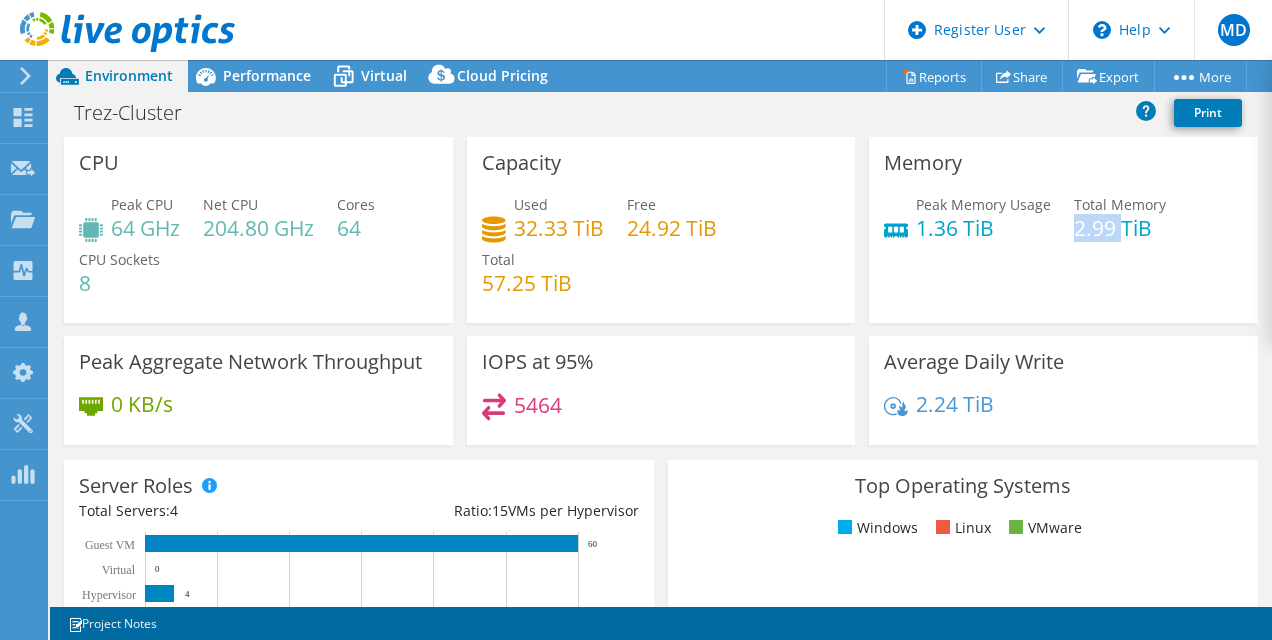 click on "2.99 TiB" at bounding box center (1120, 228) 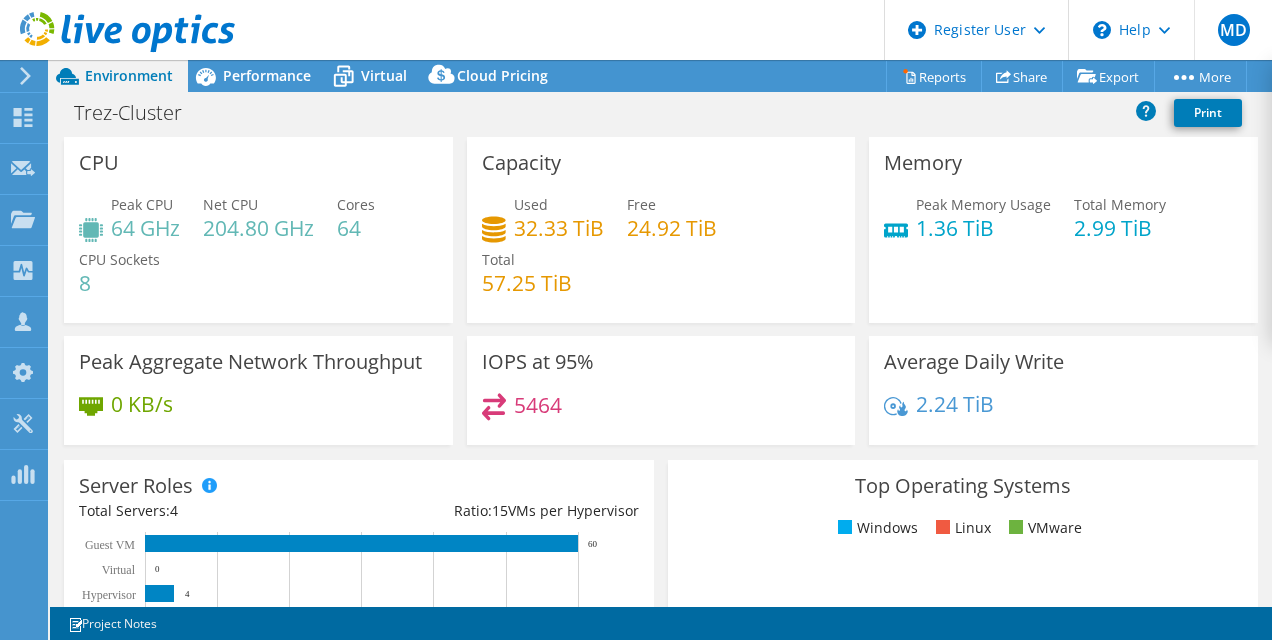 click on "Peak Memory Usage
1.36 TiB
Total Memory
2.99 TiB" at bounding box center [1063, 226] 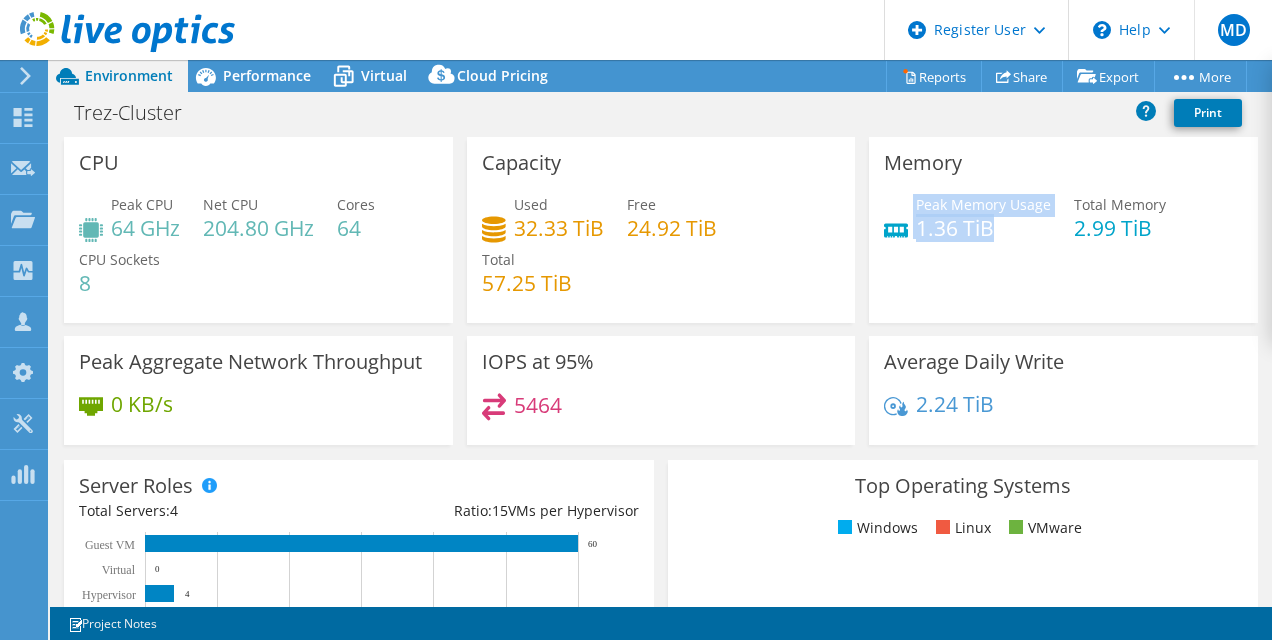 drag, startPoint x: 1003, startPoint y: 230, endPoint x: 872, endPoint y: 232, distance: 131.01526 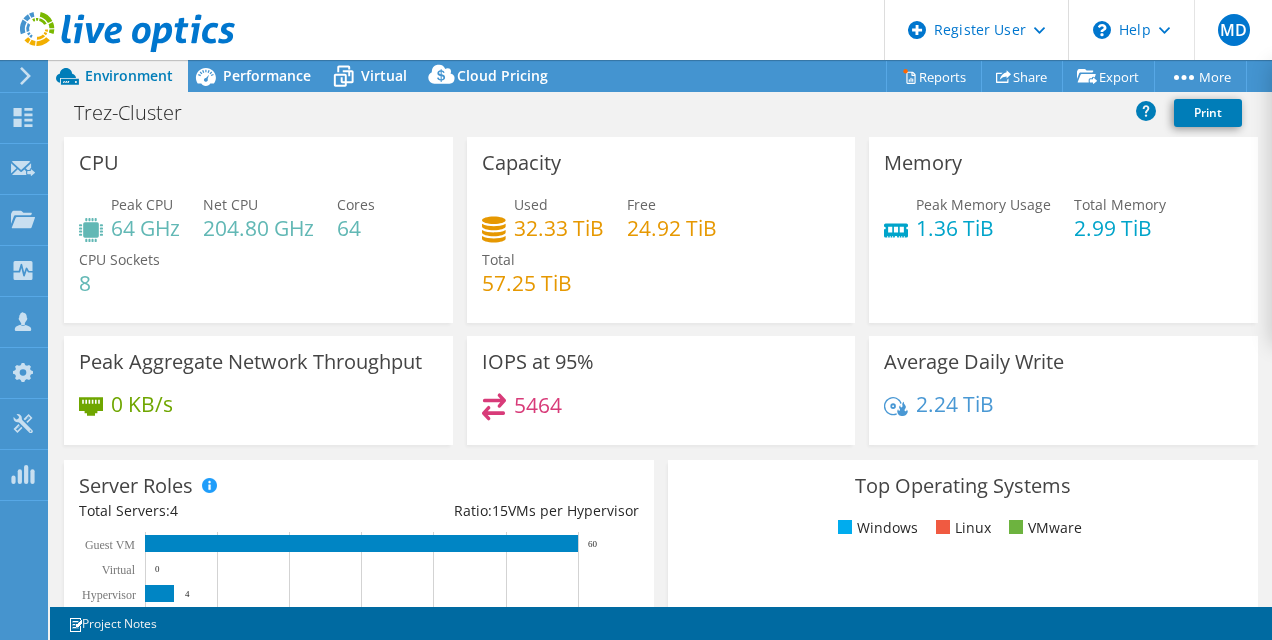 drag, startPoint x: 872, startPoint y: 232, endPoint x: 953, endPoint y: 242, distance: 81.61495 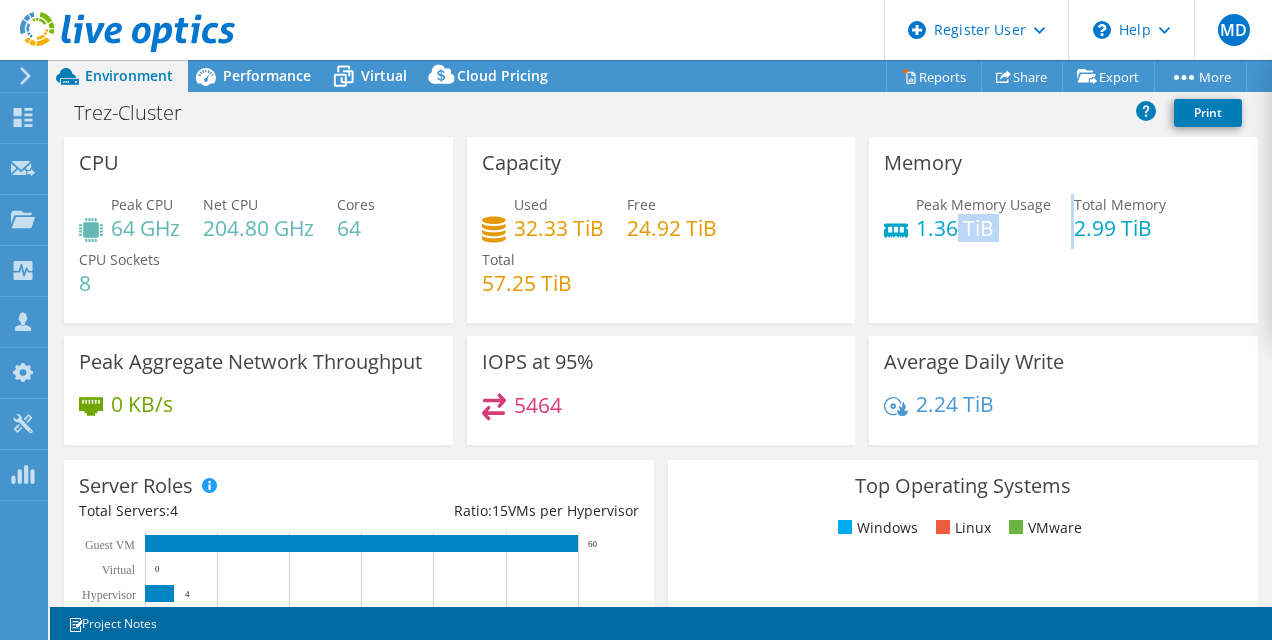 drag, startPoint x: 938, startPoint y: 244, endPoint x: 944, endPoint y: 219, distance: 25.70992 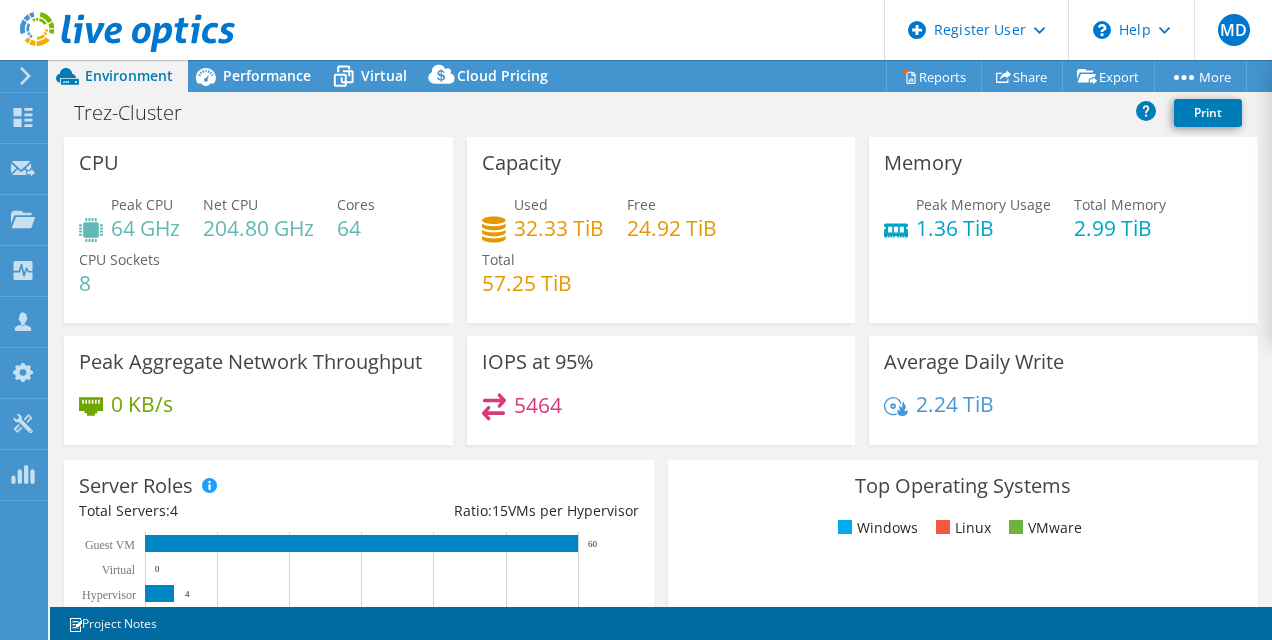 drag, startPoint x: 944, startPoint y: 219, endPoint x: 928, endPoint y: 219, distance: 16 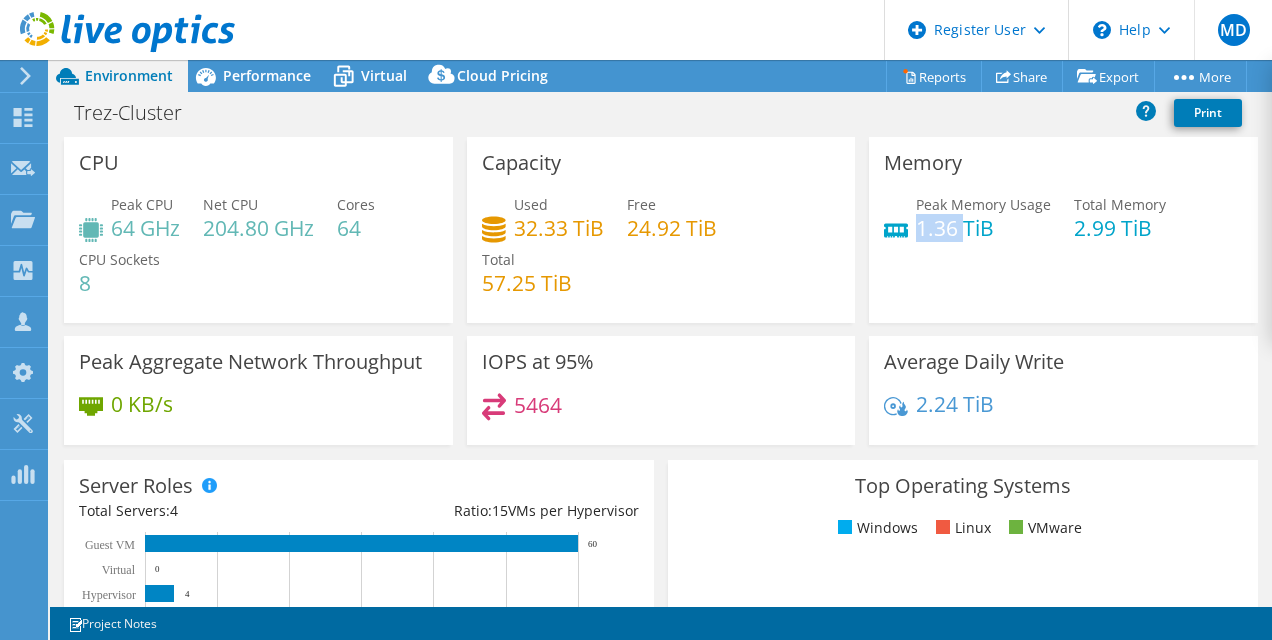 click on "1.36 TiB" at bounding box center [983, 228] 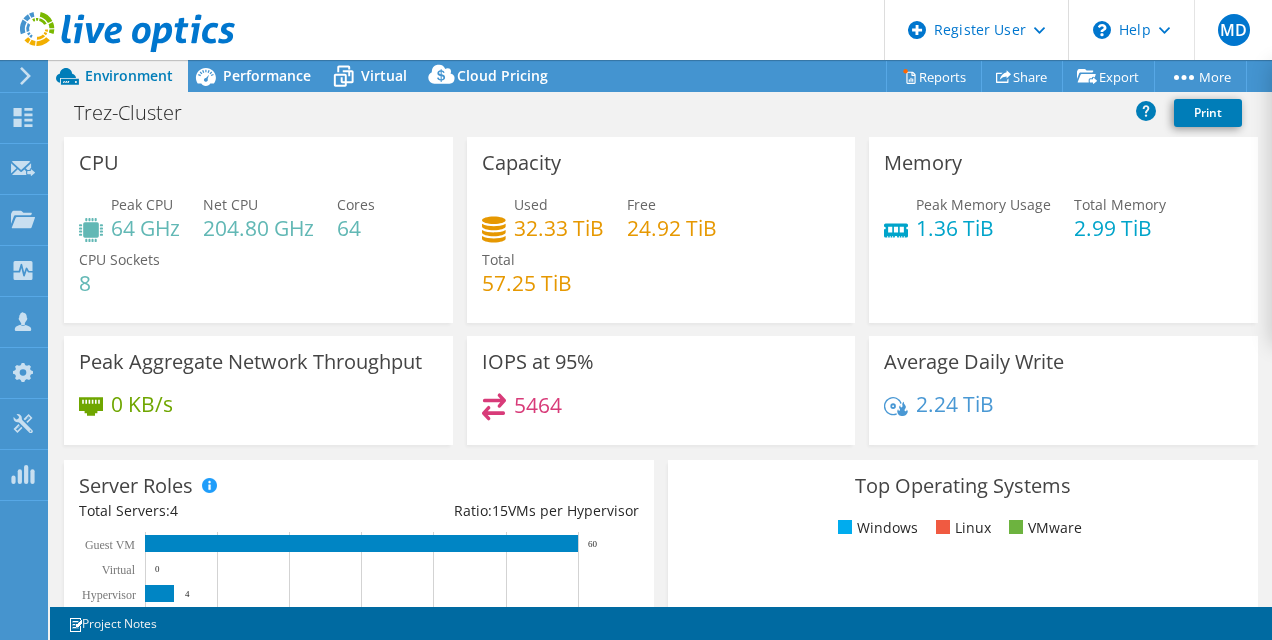 drag, startPoint x: 928, startPoint y: 219, endPoint x: 1004, endPoint y: 239, distance: 78.58753 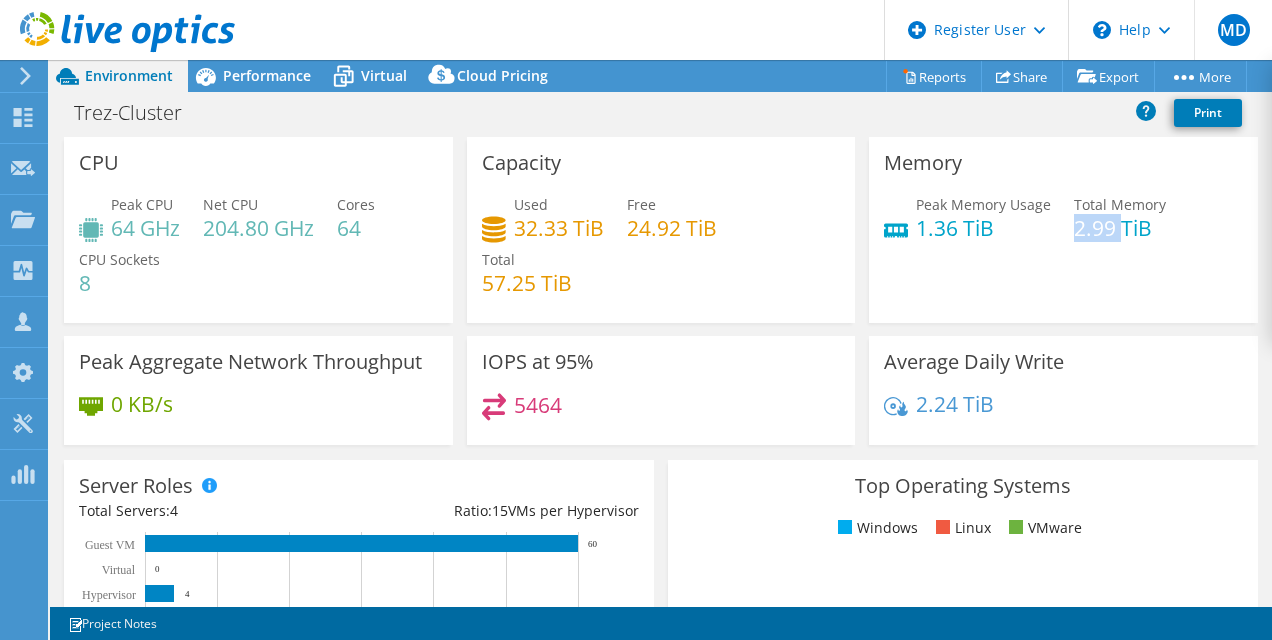 click on "2.99 TiB" at bounding box center (1120, 228) 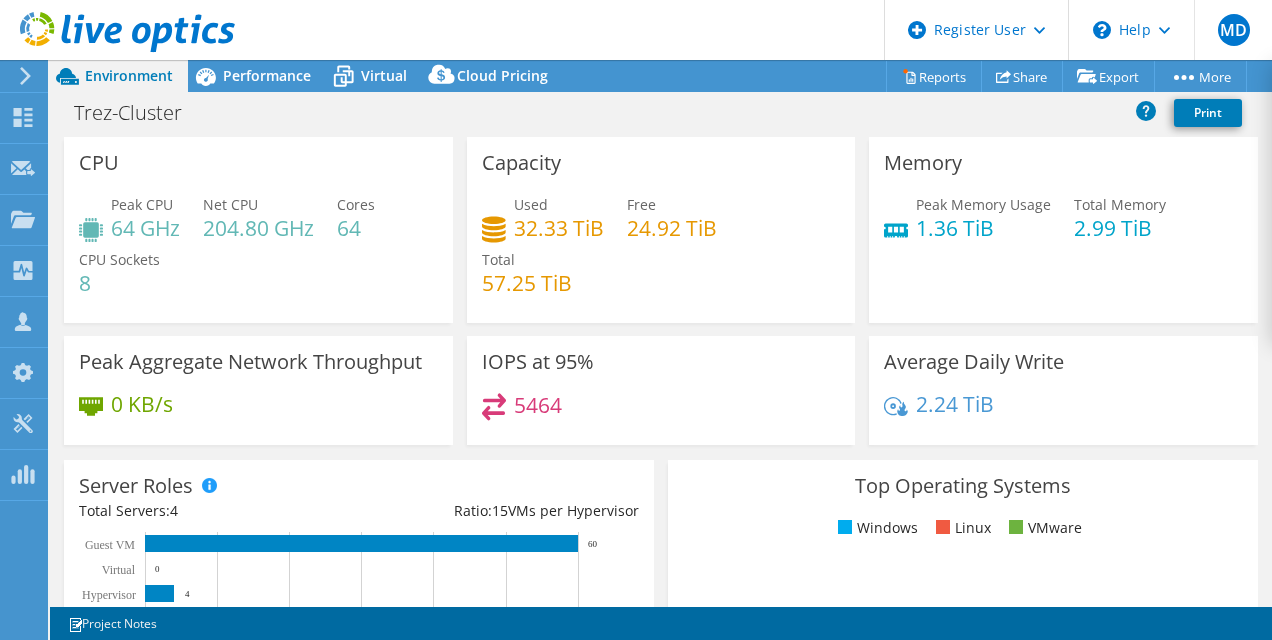 click on "IOPS at 95%
5464" at bounding box center (661, 390) 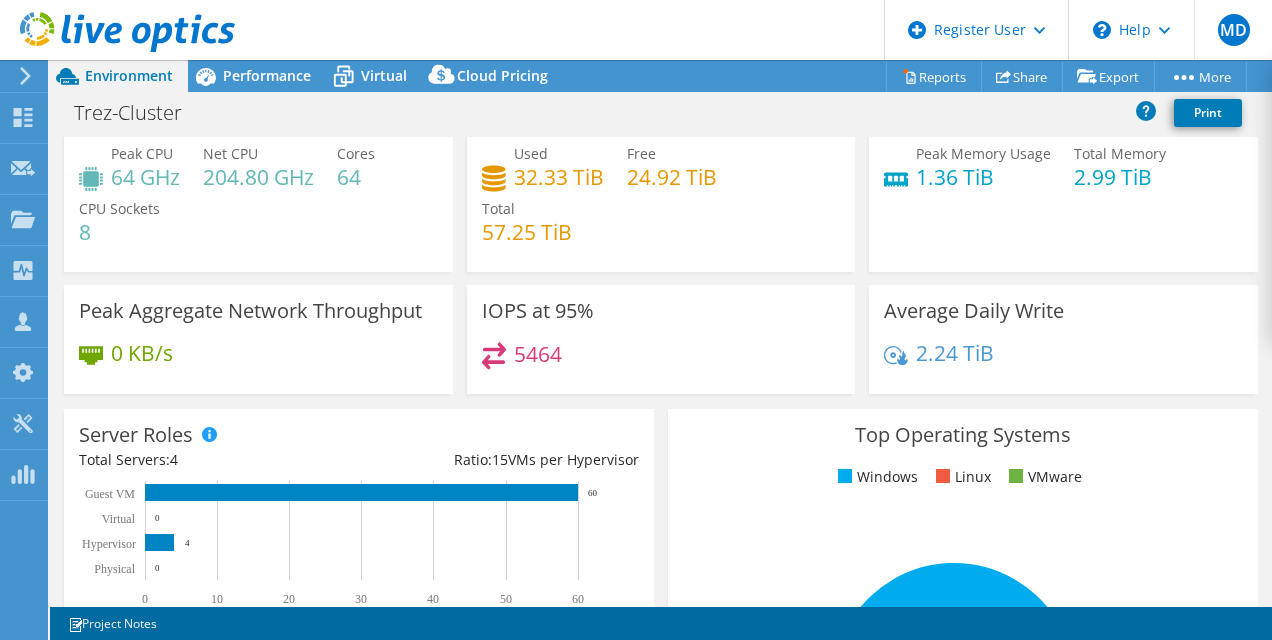 scroll, scrollTop: 53, scrollLeft: 0, axis: vertical 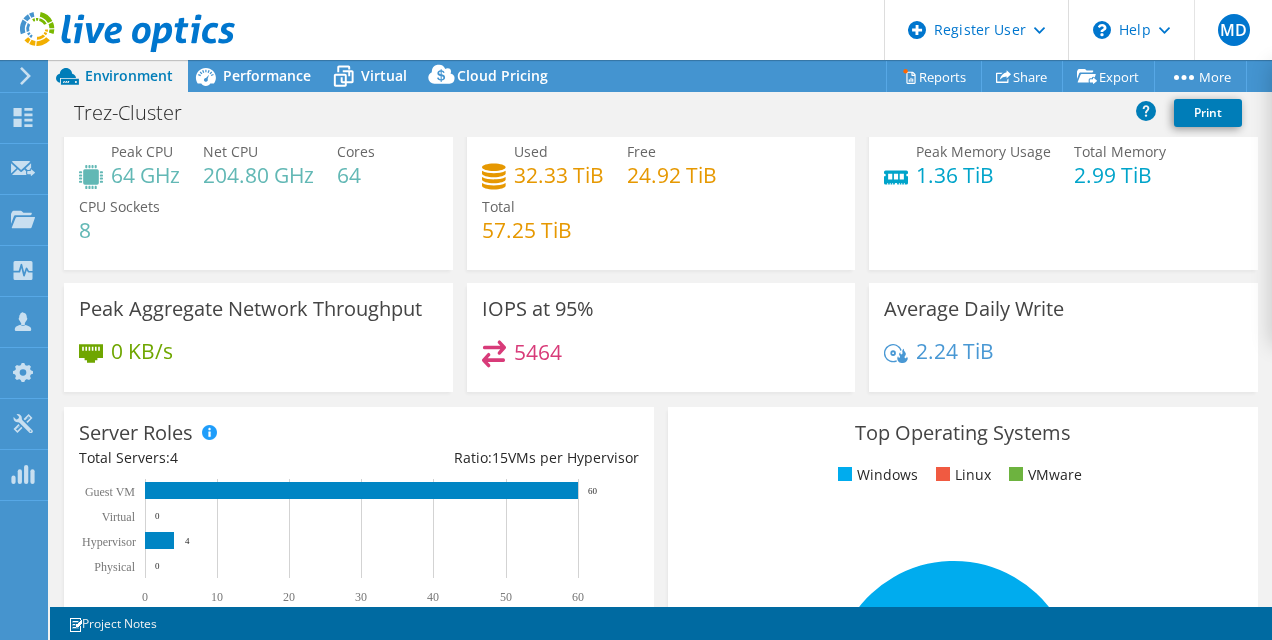 click on "5464" at bounding box center [538, 352] 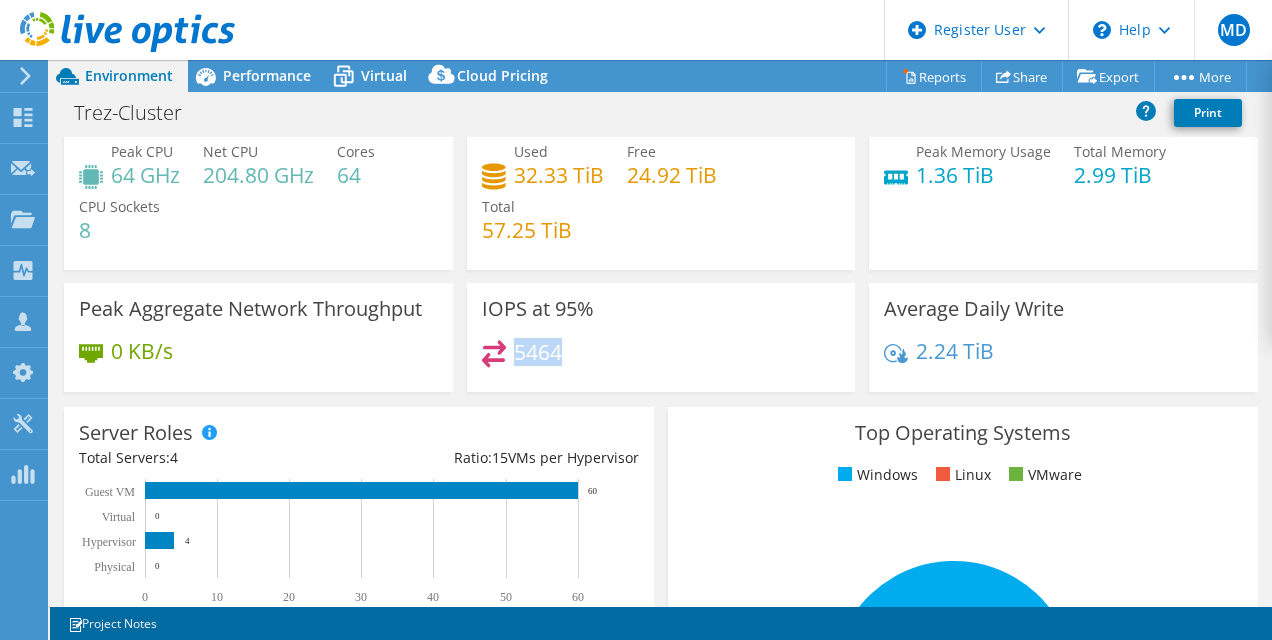 click on "5464" at bounding box center (538, 352) 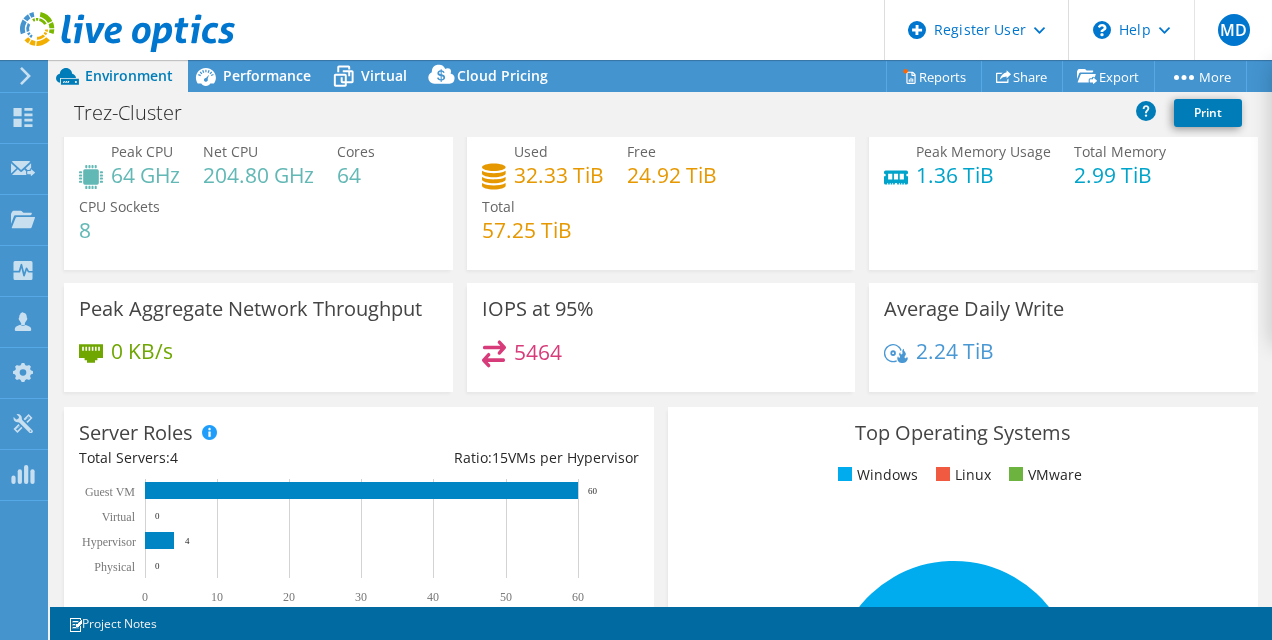 click on "Performance" at bounding box center [267, 75] 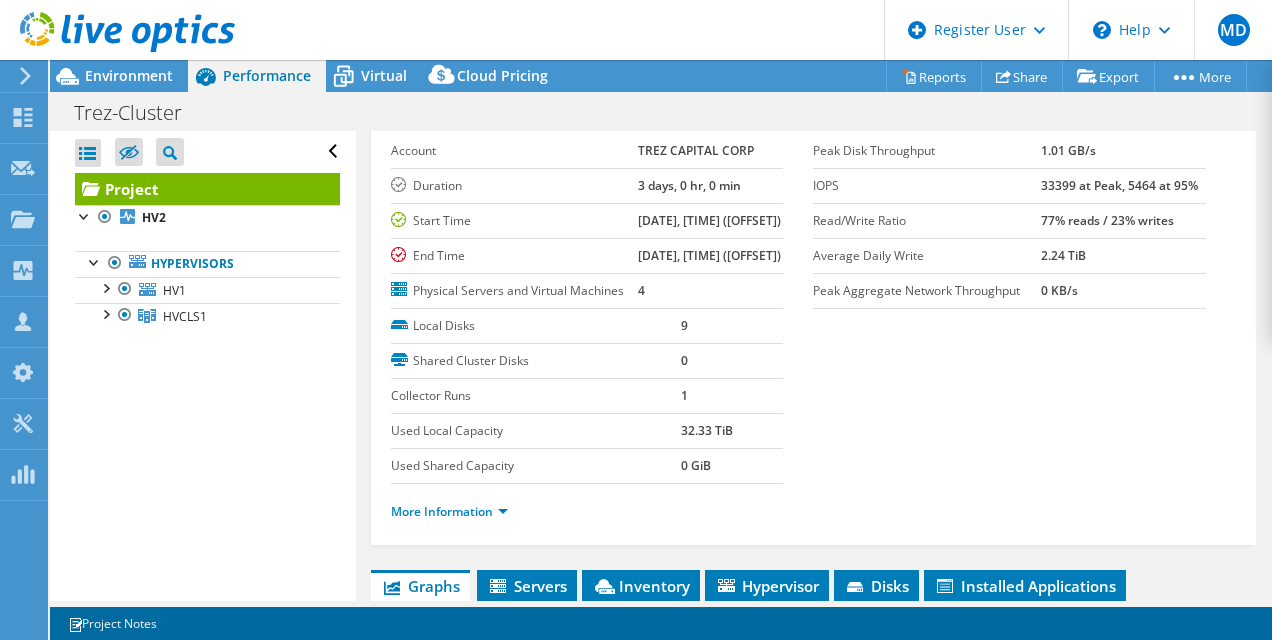 scroll, scrollTop: 93, scrollLeft: 0, axis: vertical 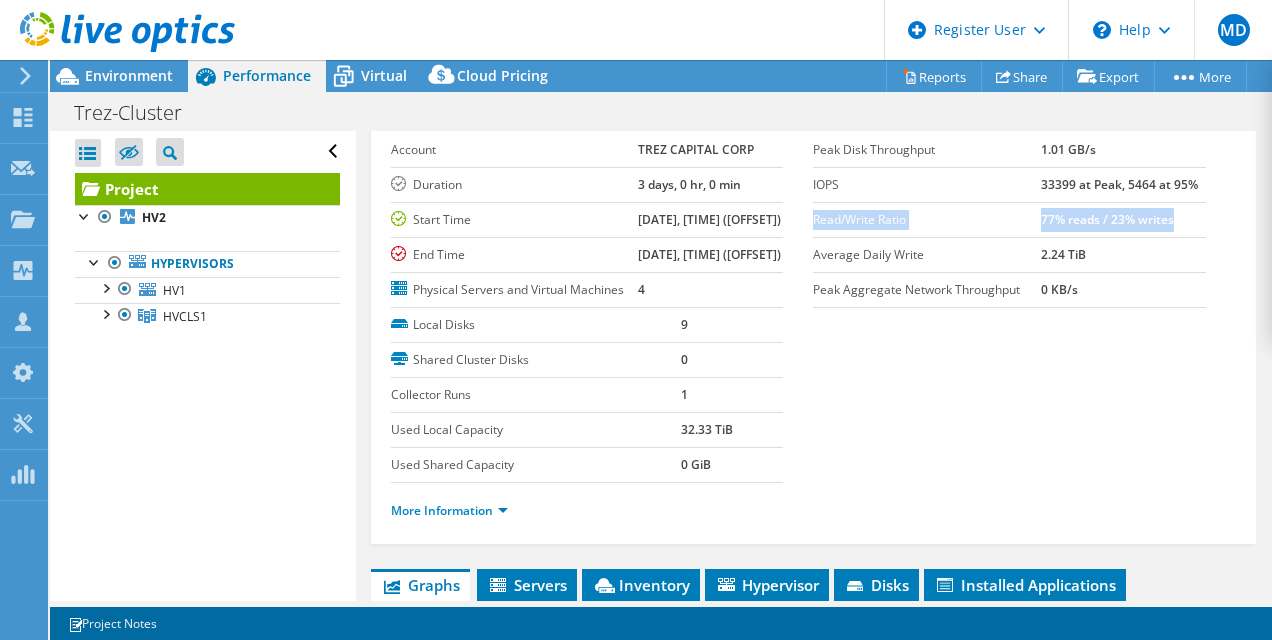 drag, startPoint x: 807, startPoint y: 210, endPoint x: 1175, endPoint y: 216, distance: 368.04892 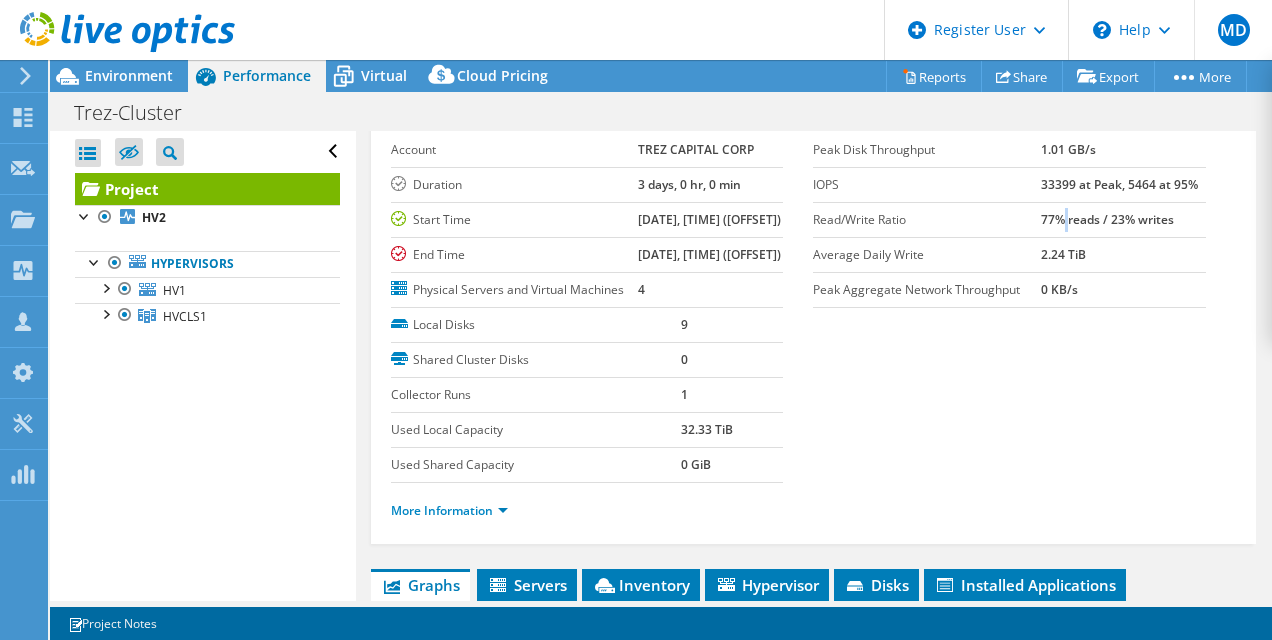 click on "77% reads / 23% writes" at bounding box center [1107, 219] 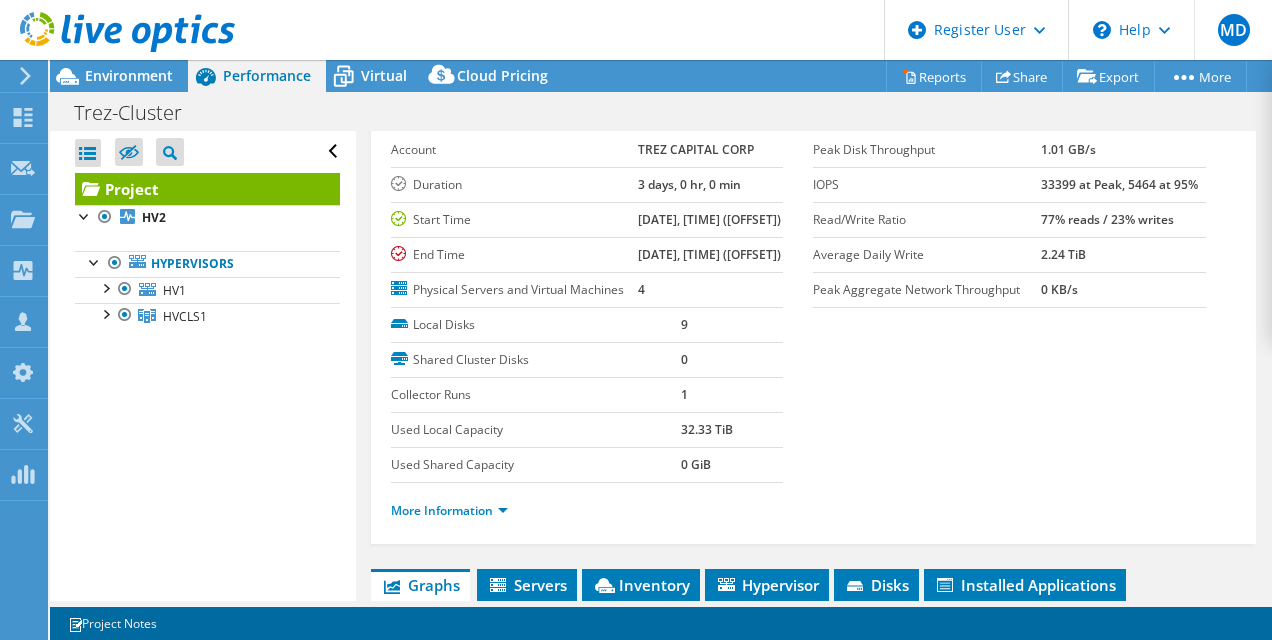 drag, startPoint x: 1054, startPoint y: 222, endPoint x: 1034, endPoint y: 205, distance: 26.24881 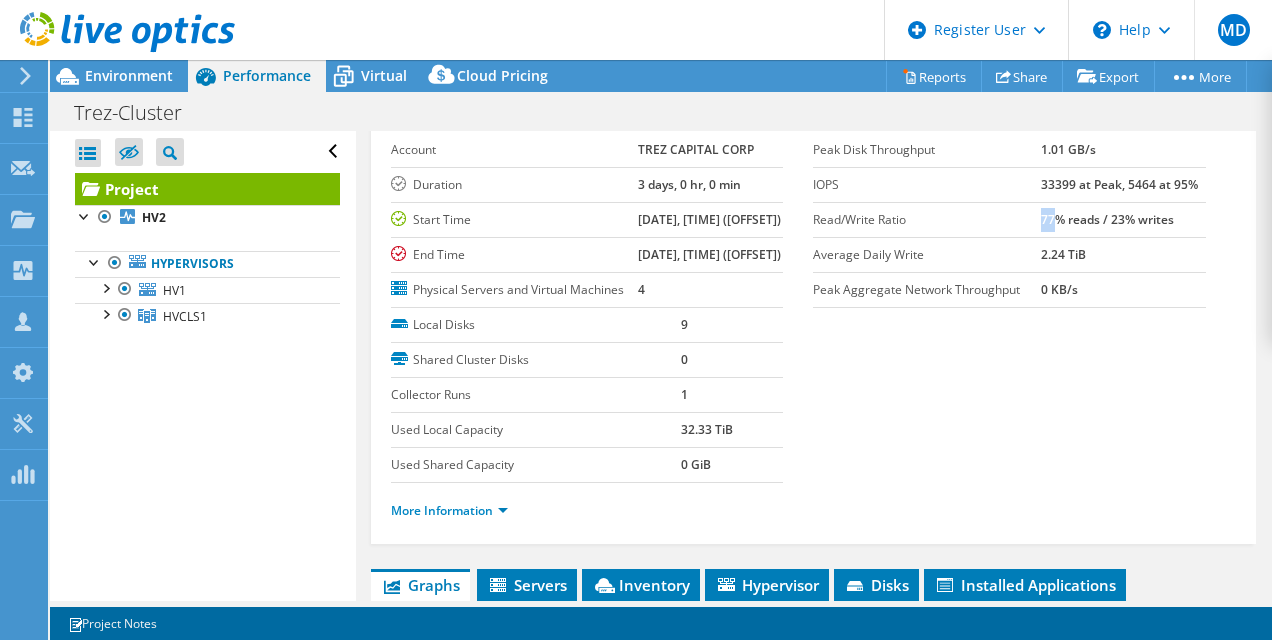 click on "77% reads / 23% writes" at bounding box center (1123, 219) 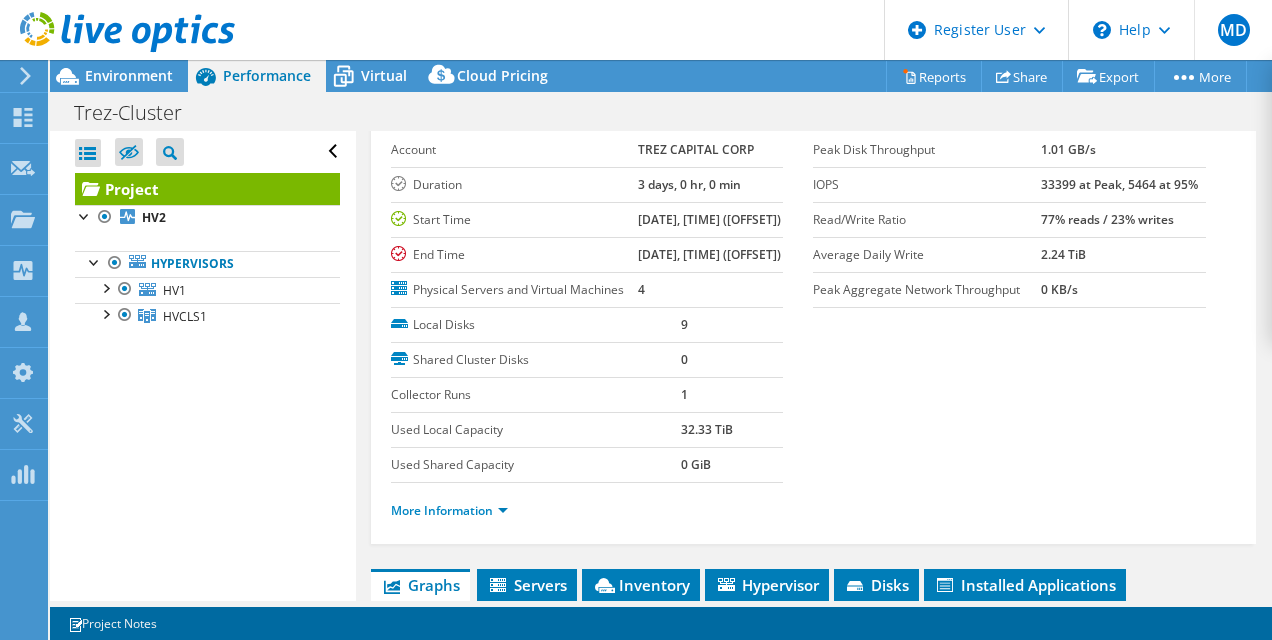 drag, startPoint x: 1034, startPoint y: 205, endPoint x: 1157, endPoint y: 174, distance: 126.84637 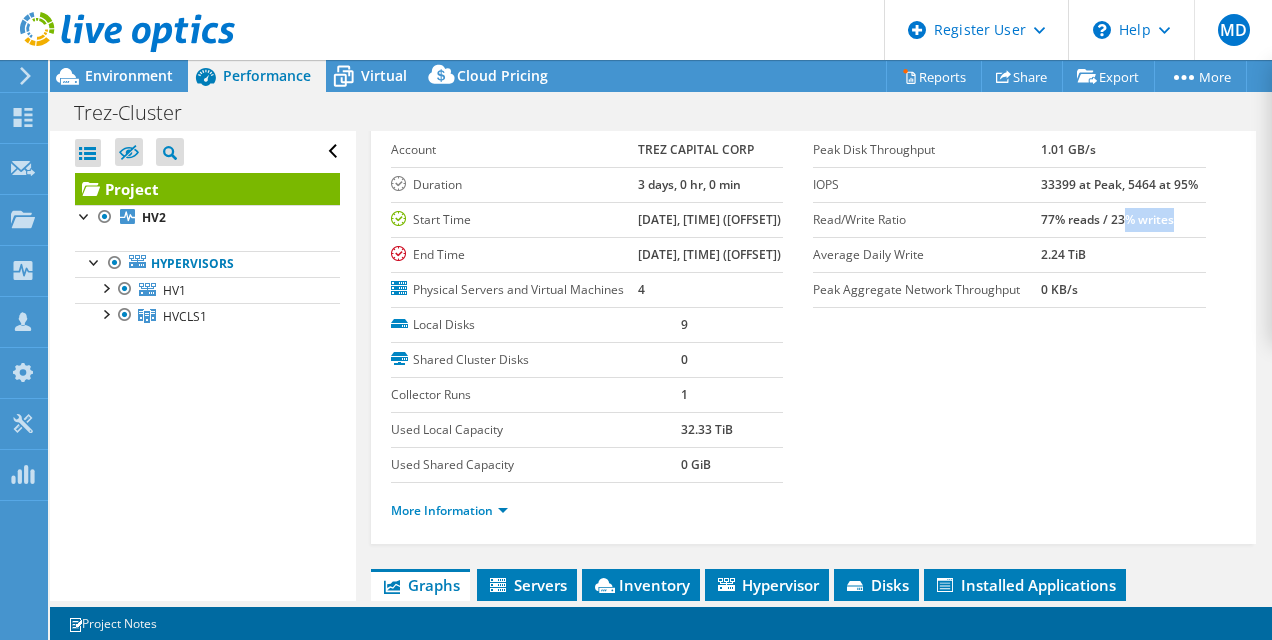 drag, startPoint x: 1110, startPoint y: 212, endPoint x: 1188, endPoint y: 221, distance: 78.51752 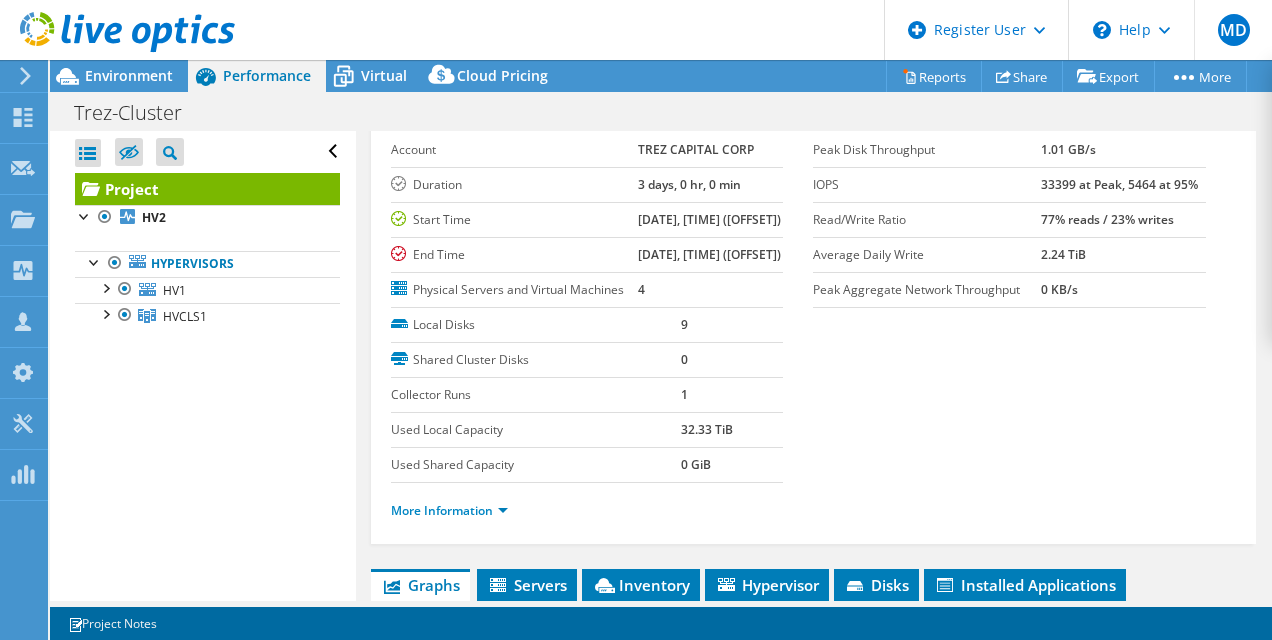 drag, startPoint x: 1188, startPoint y: 221, endPoint x: 1116, endPoint y: 231, distance: 72.691124 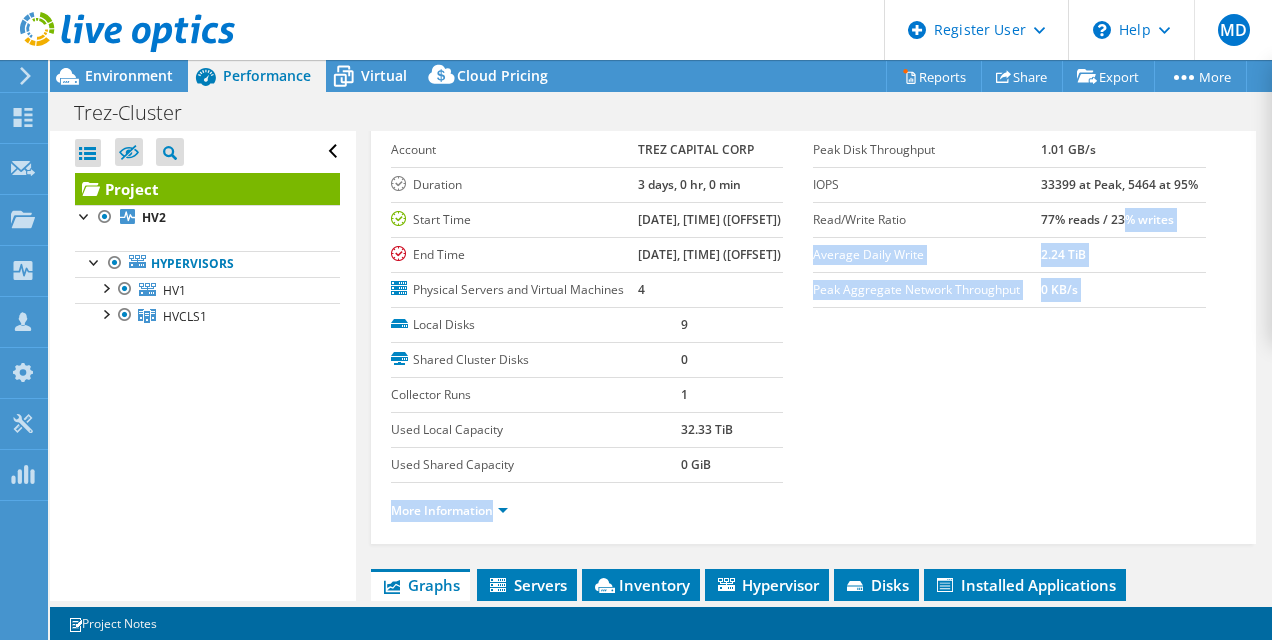 drag, startPoint x: 1116, startPoint y: 231, endPoint x: 1223, endPoint y: 232, distance: 107.00467 